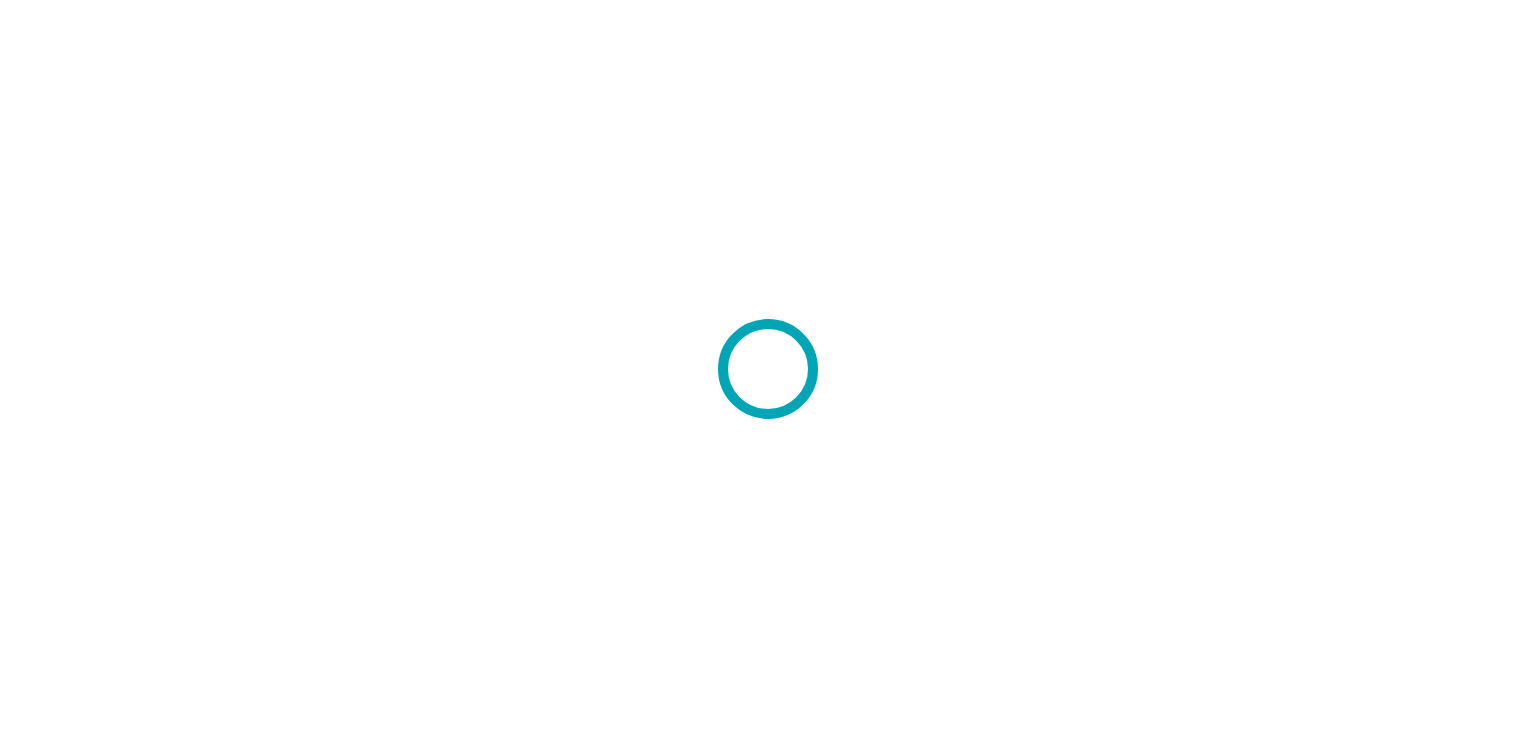 scroll, scrollTop: 0, scrollLeft: 0, axis: both 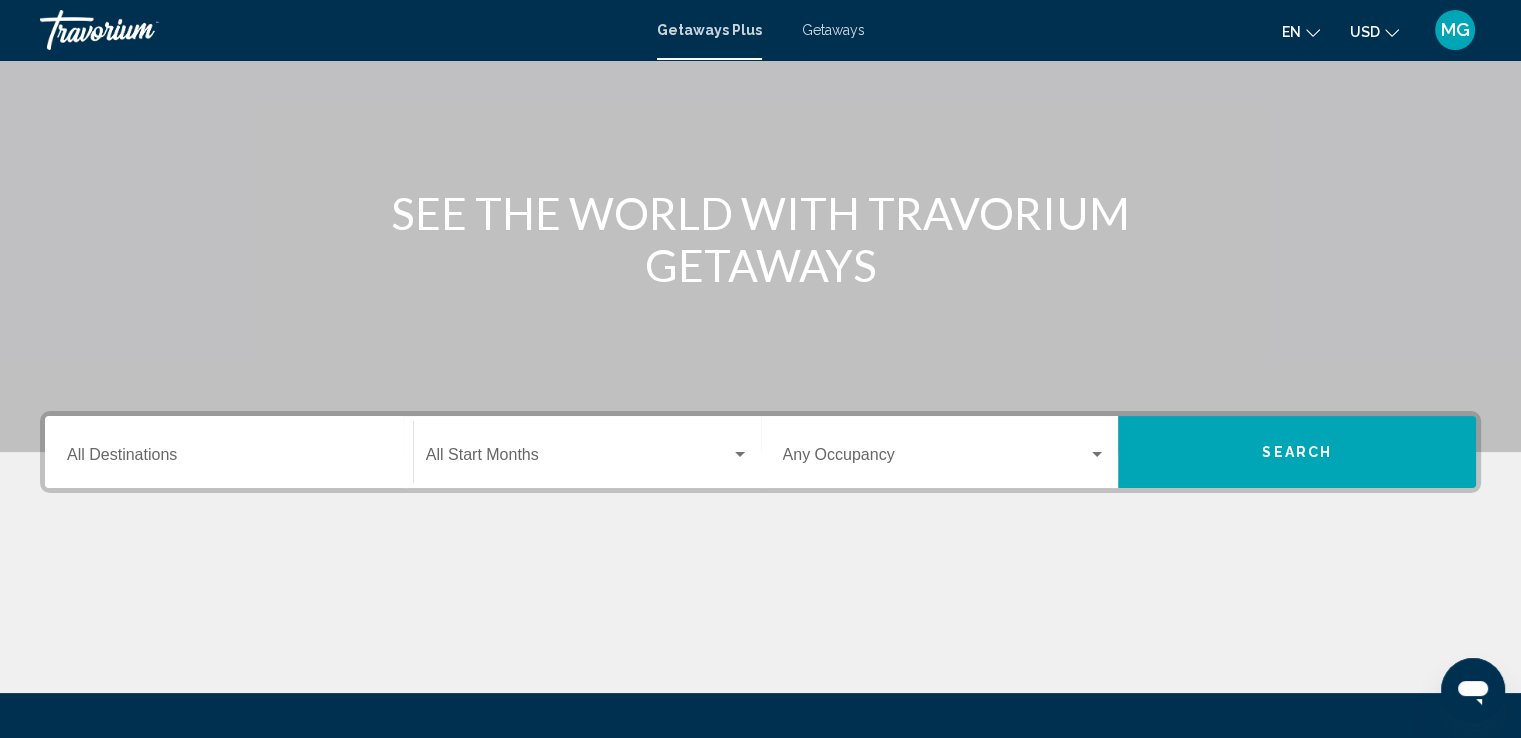 click on "Destination All Destinations" at bounding box center [229, 452] 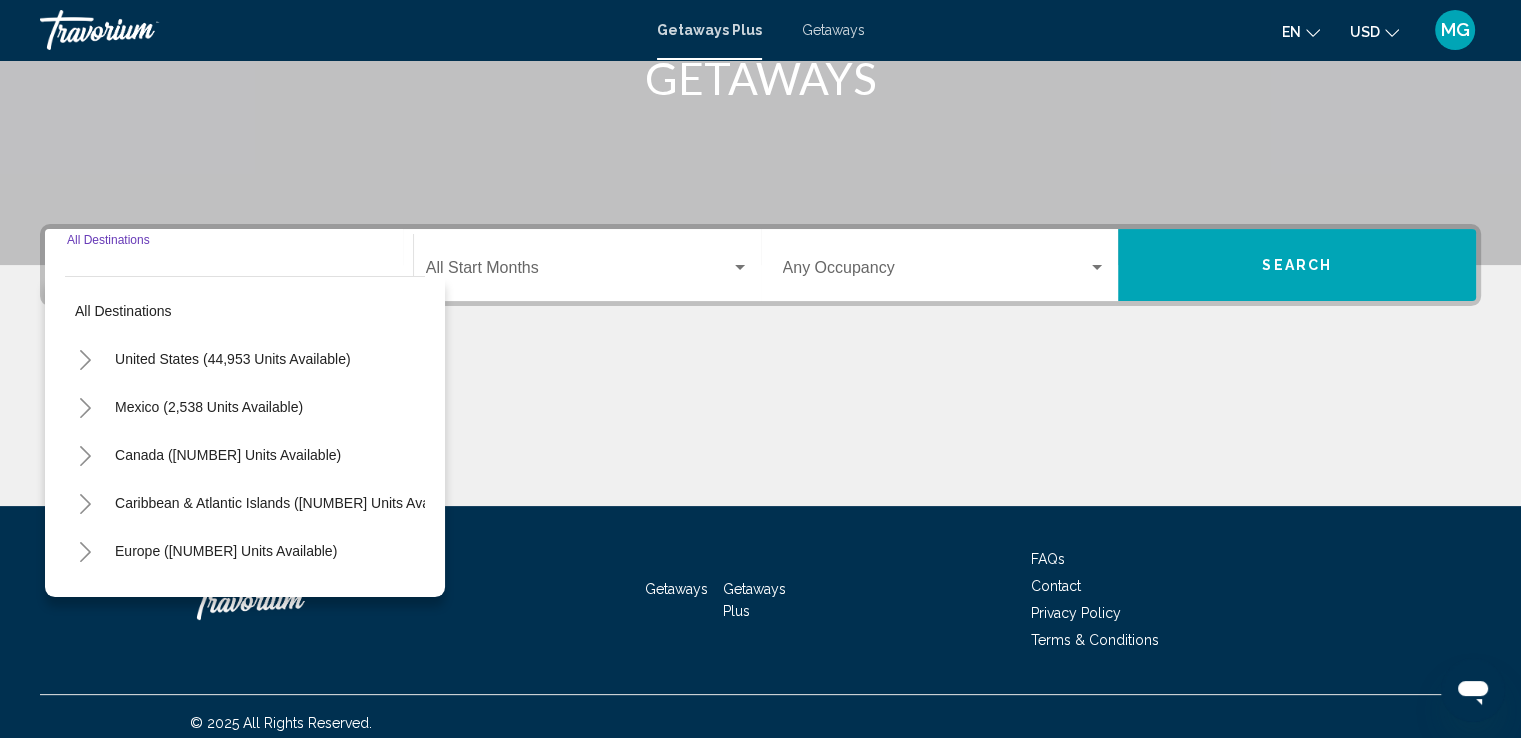 scroll, scrollTop: 348, scrollLeft: 0, axis: vertical 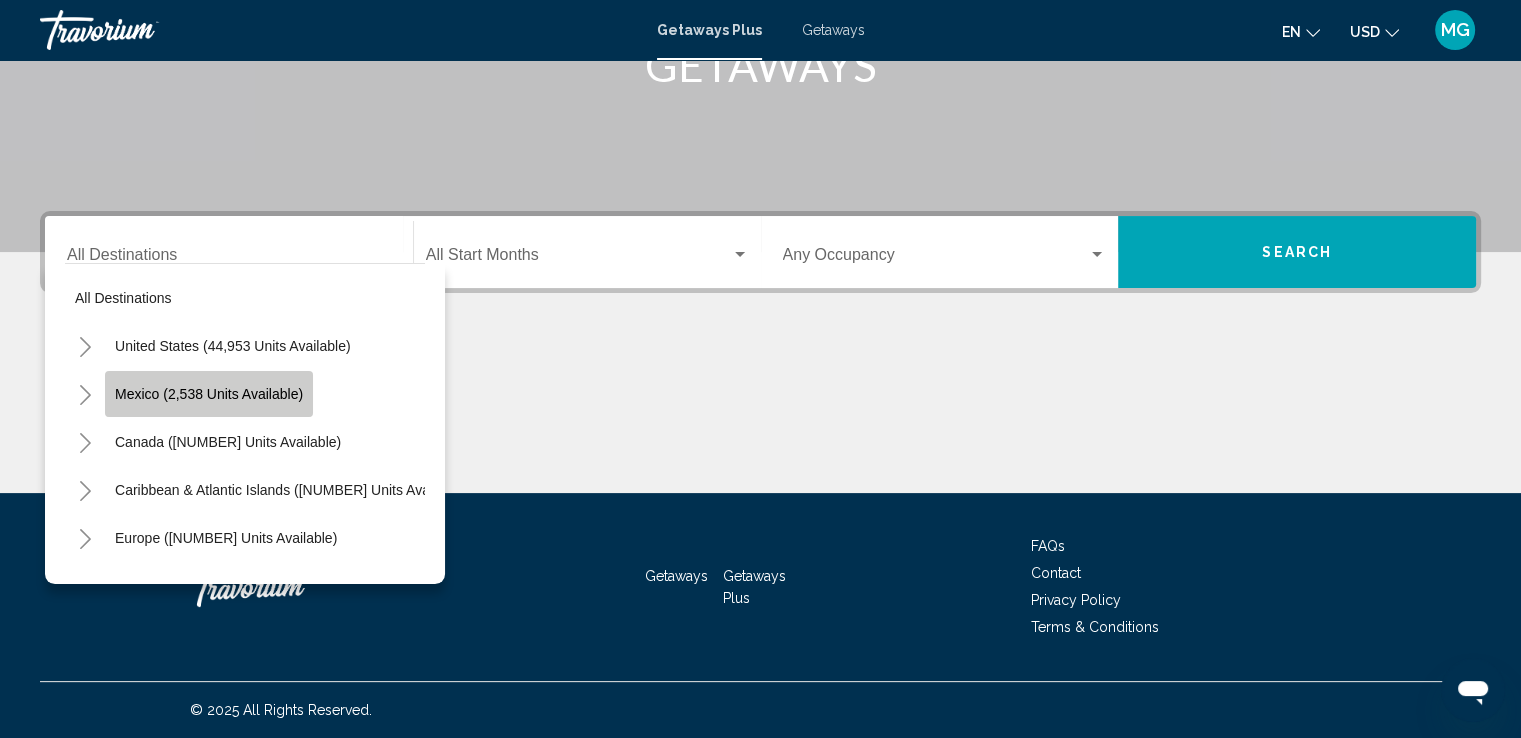 click on "Mexico (2,538 units available)" 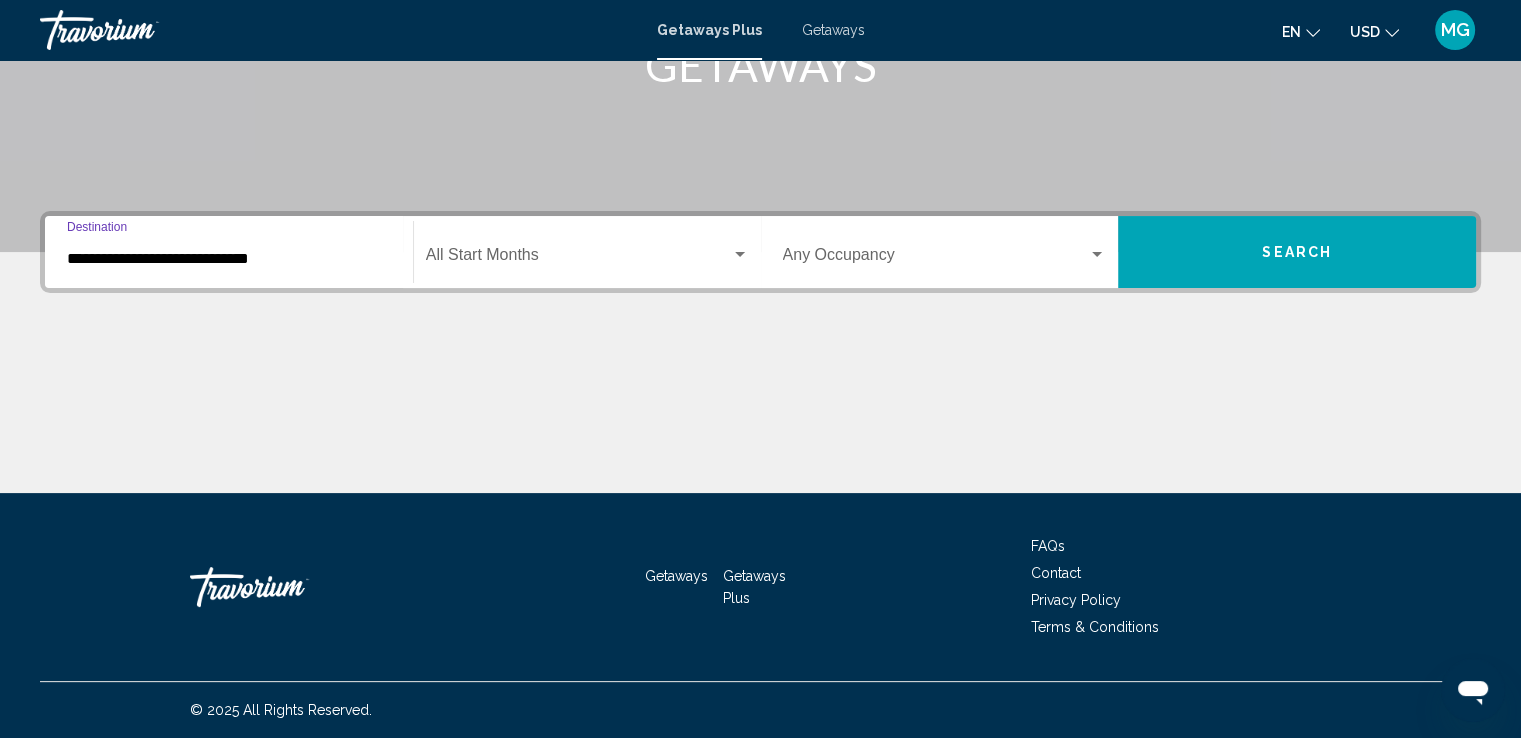 click on "Search" at bounding box center [1297, 253] 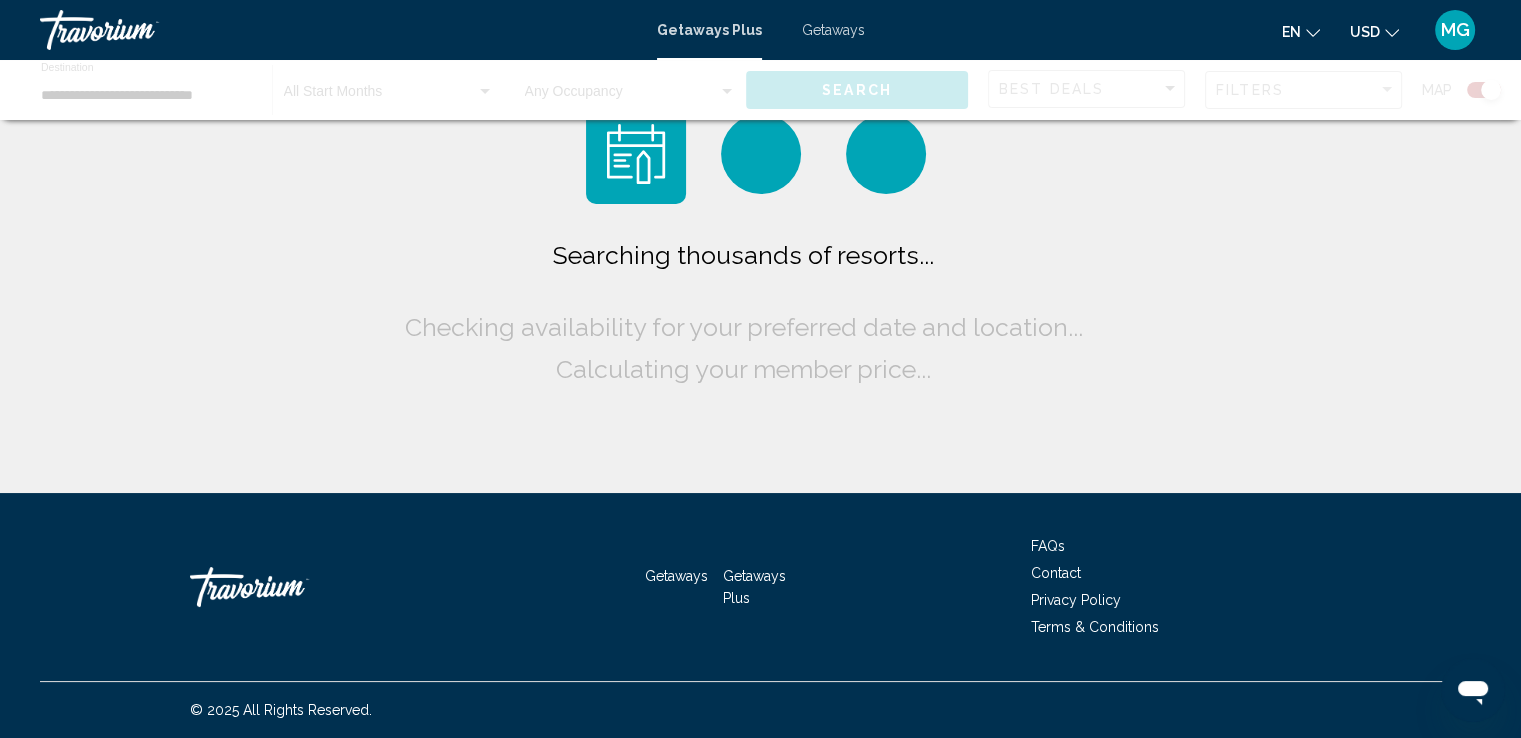scroll, scrollTop: 0, scrollLeft: 0, axis: both 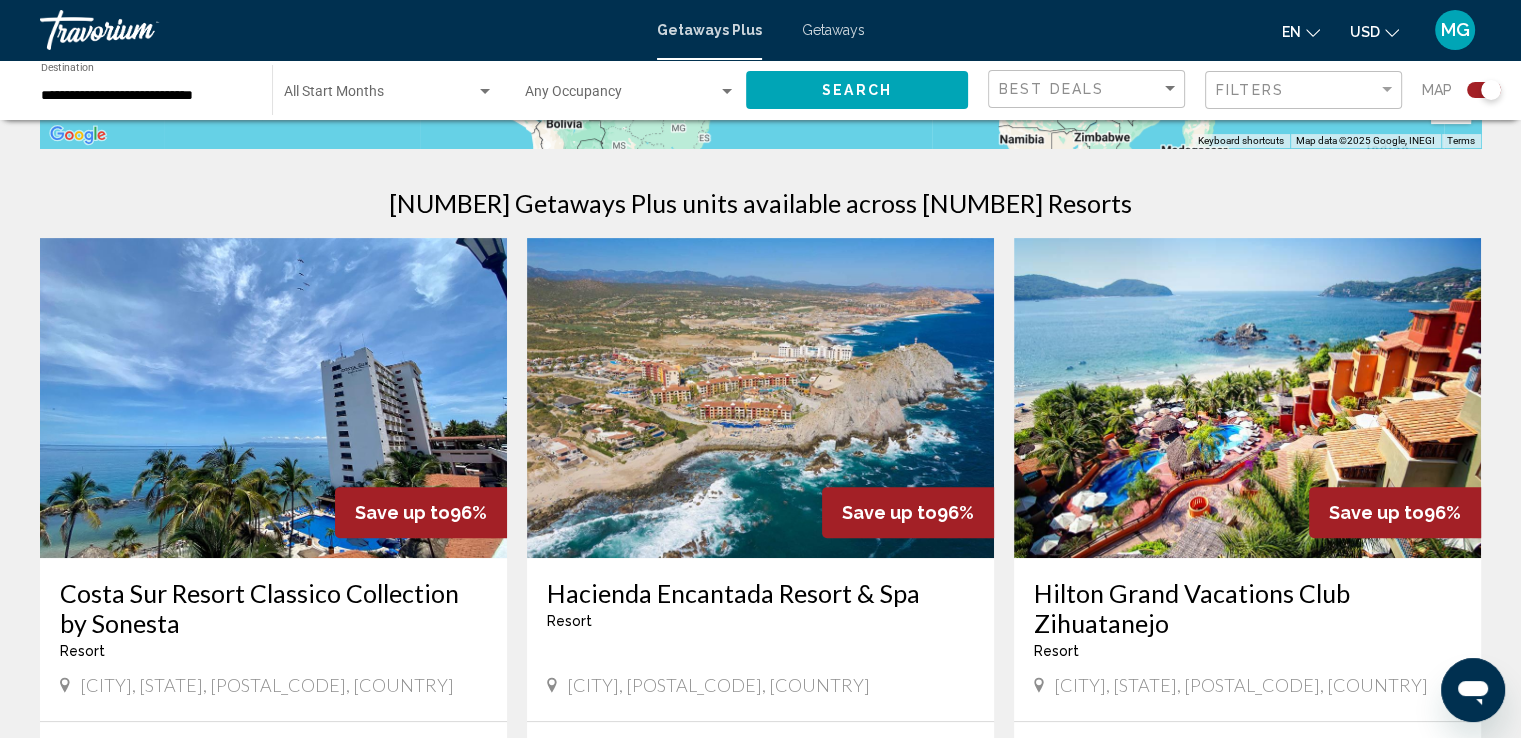 click on "← Move left → Move right ↑ Move up ↓ Move down + Zoom in - Zoom out Home Jump left by 75% End Jump right by 75% Page Up Jump up by 75% Page Down Jump down by 75% To activate drag with keyboard, press Alt + Enter. Once in keyboard drag state, use the arrow keys to move the marker. To complete the drag, press the Enter key. To cancel, press Escape. Keyboard shortcuts Map Data Map data ©2025 Google, INEGI Map data ©2025 Google, INEGI 1000 km  Click to toggle between metric and imperial units Terms Report a map error 2,536 Getaways Plus units available across 73 Resorts Save up to  96%   Costa Sur Resort Classico Collection by Sonesta  Resort  -  This is an adults only resort
Puerto Vallarta, JA, 48351, MEX From $700.00 USD $25.00 USD For 7 nights You save  $675.00 USD   temp  3
Swimming Pool View Resort    ( 95 units )  Save up to  96%   Hacienda Encantada Resort & Spa  Resort  -  This is an adults only resort
1" at bounding box center [760, 1305] 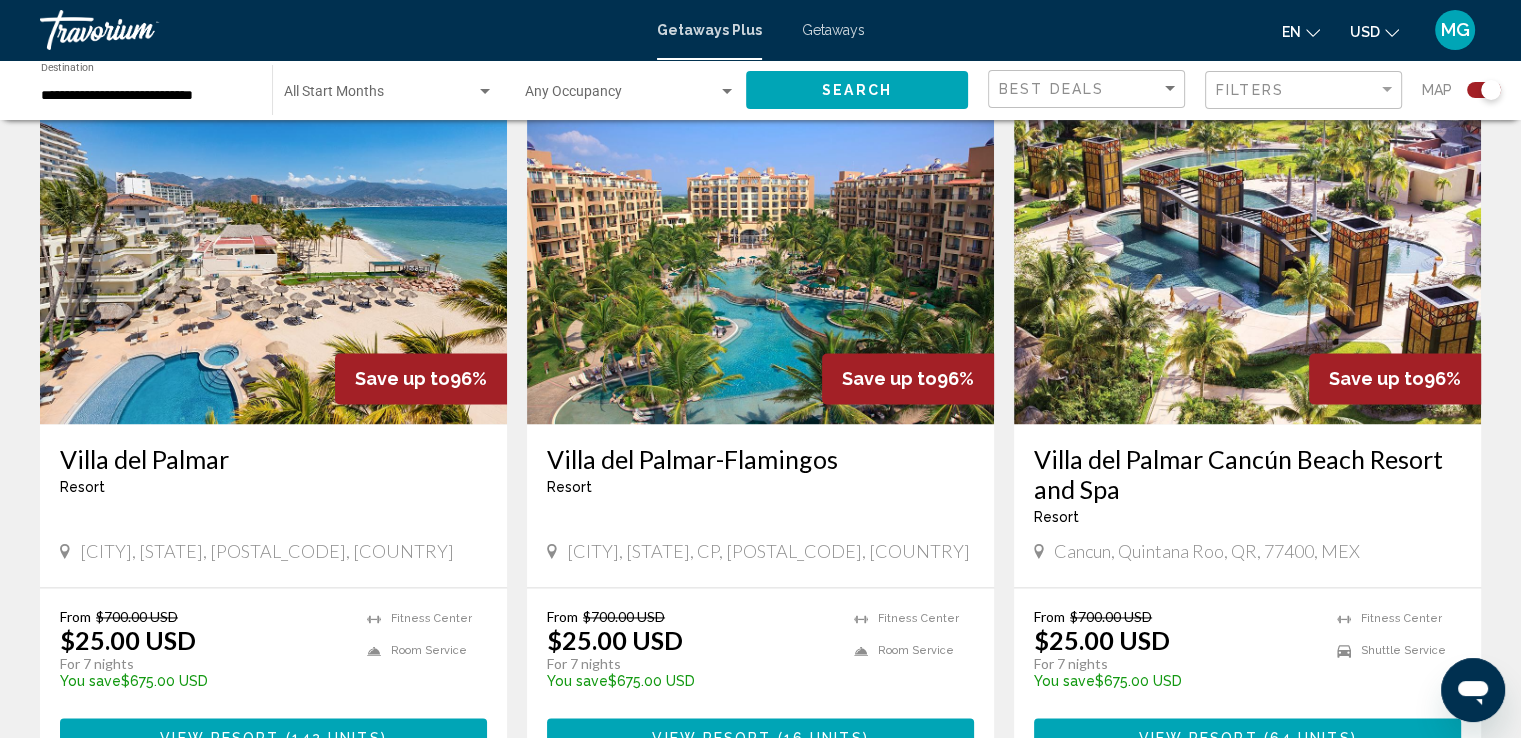scroll, scrollTop: 2803, scrollLeft: 0, axis: vertical 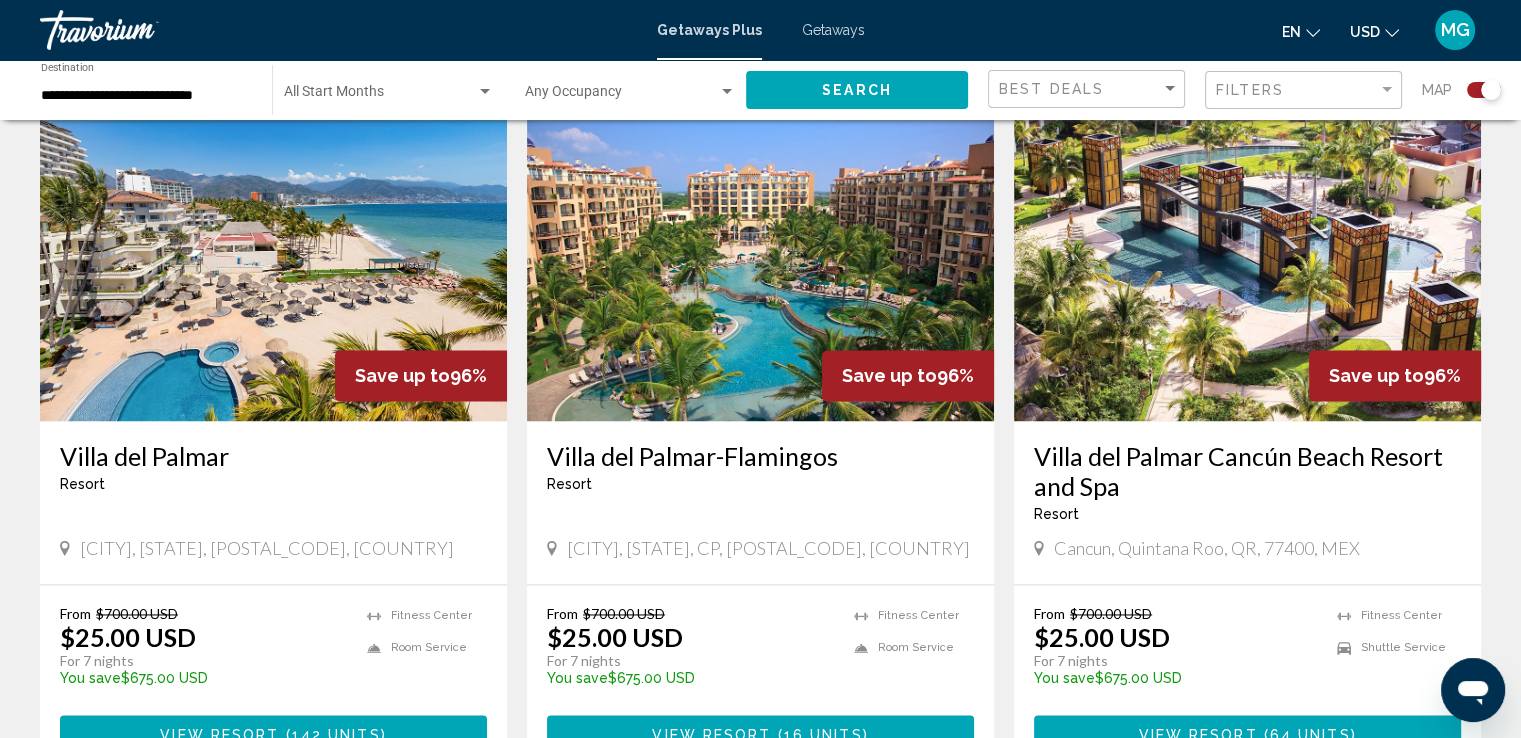 click at bounding box center [760, 261] 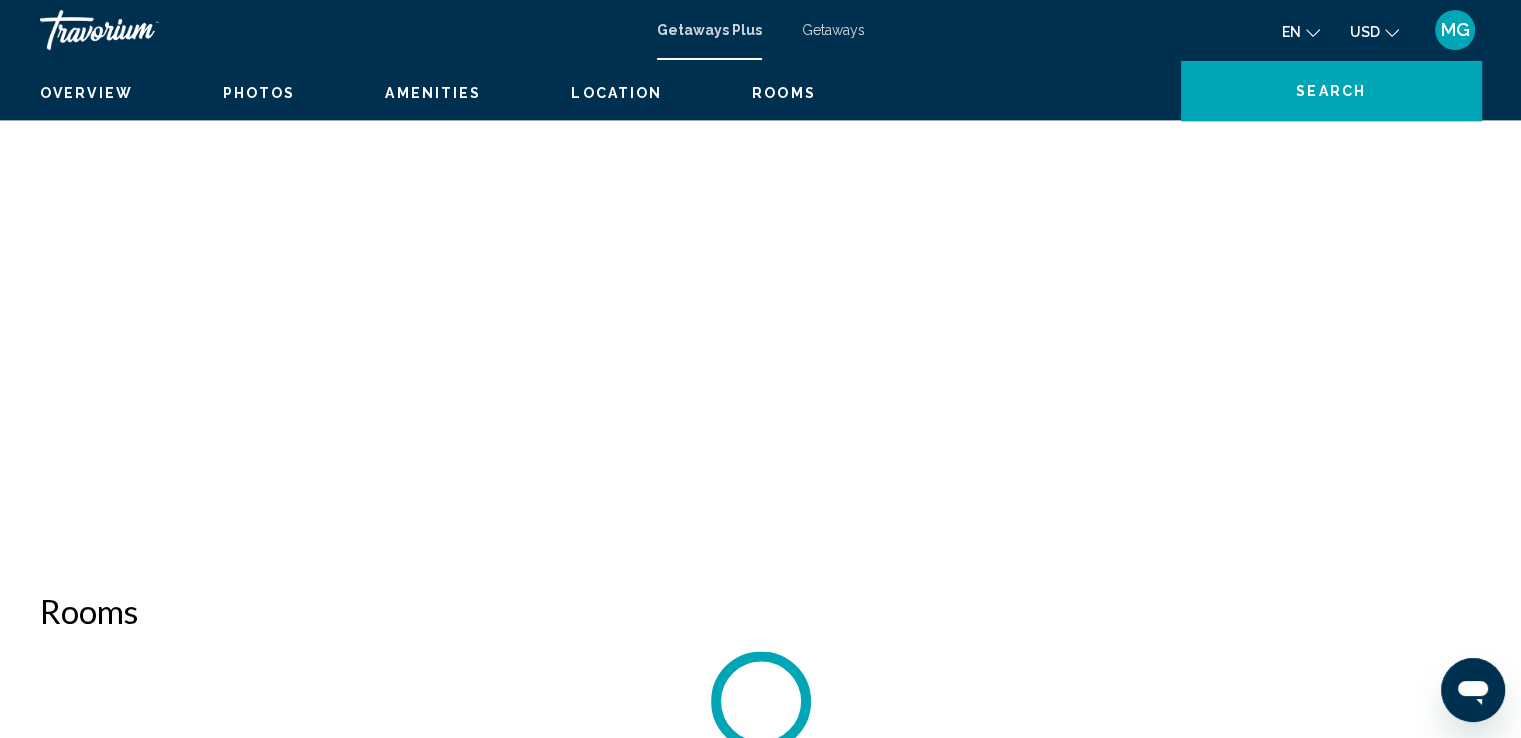 scroll, scrollTop: 0, scrollLeft: 0, axis: both 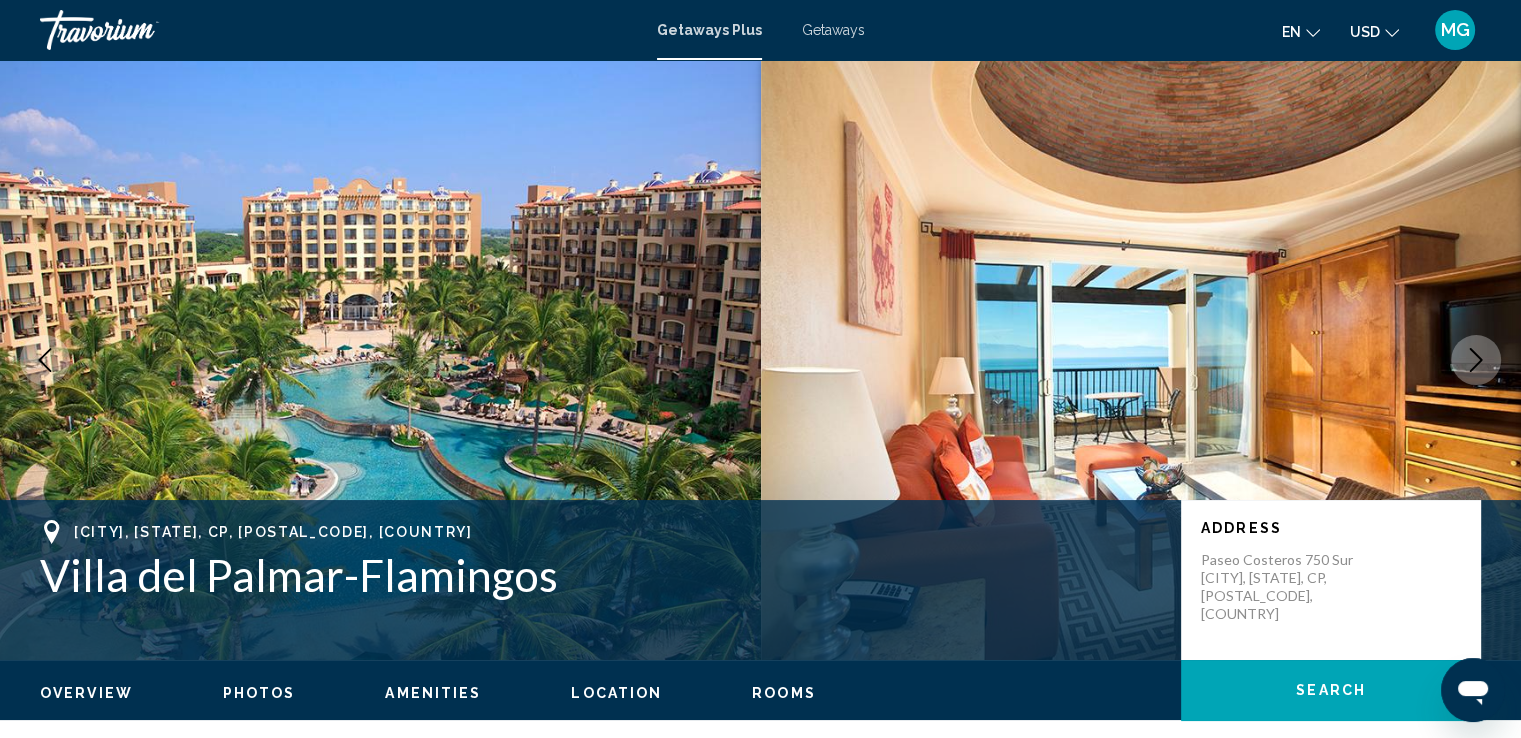 click 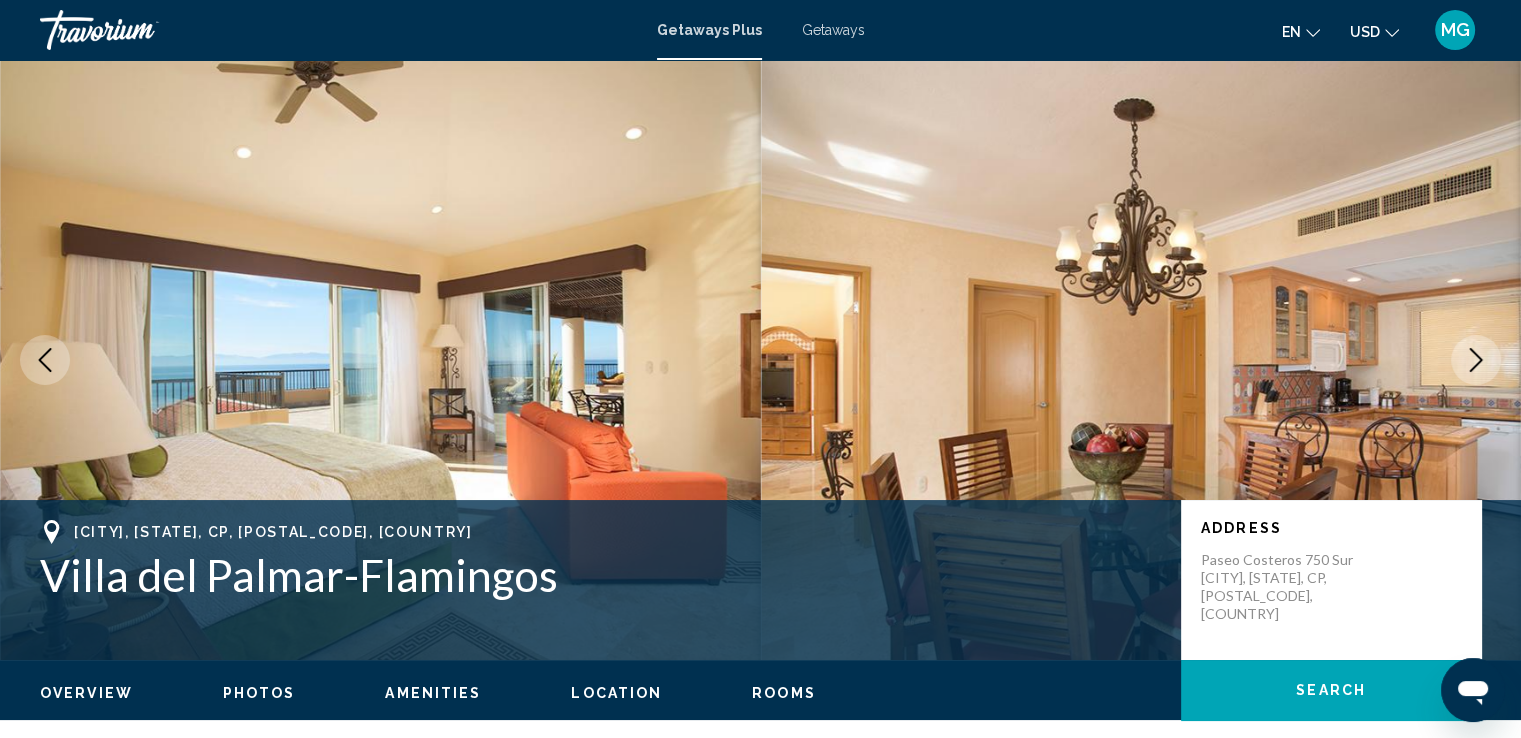 click 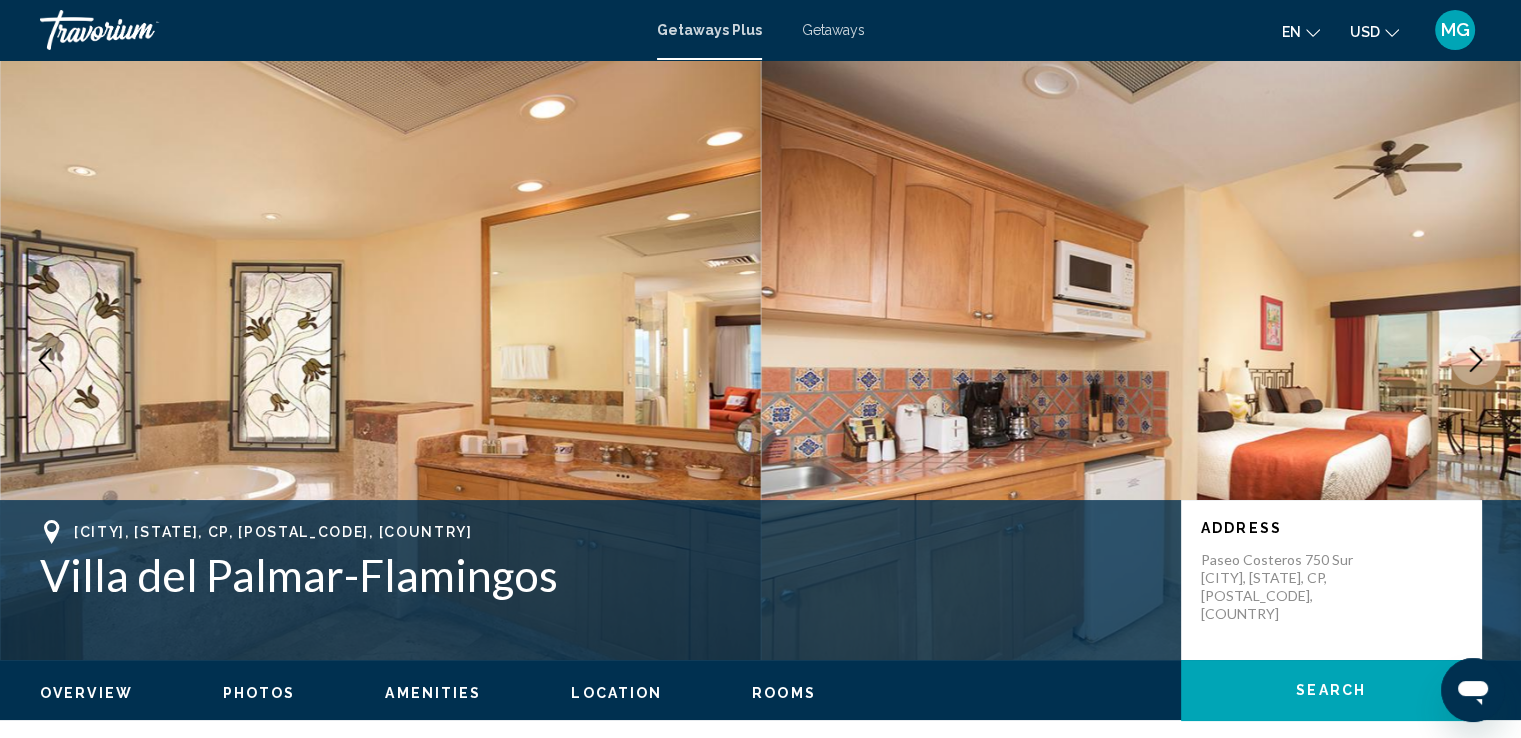 click 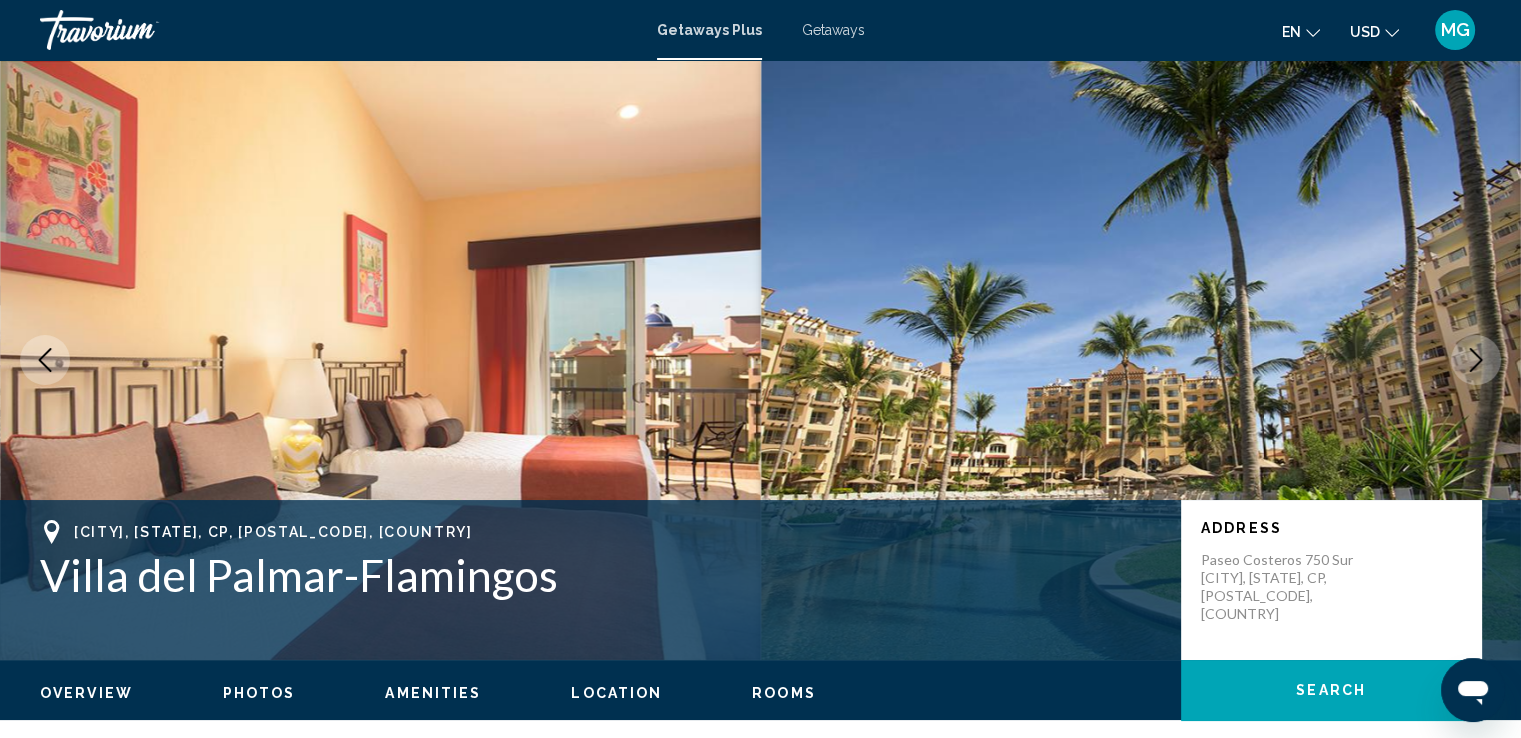 click 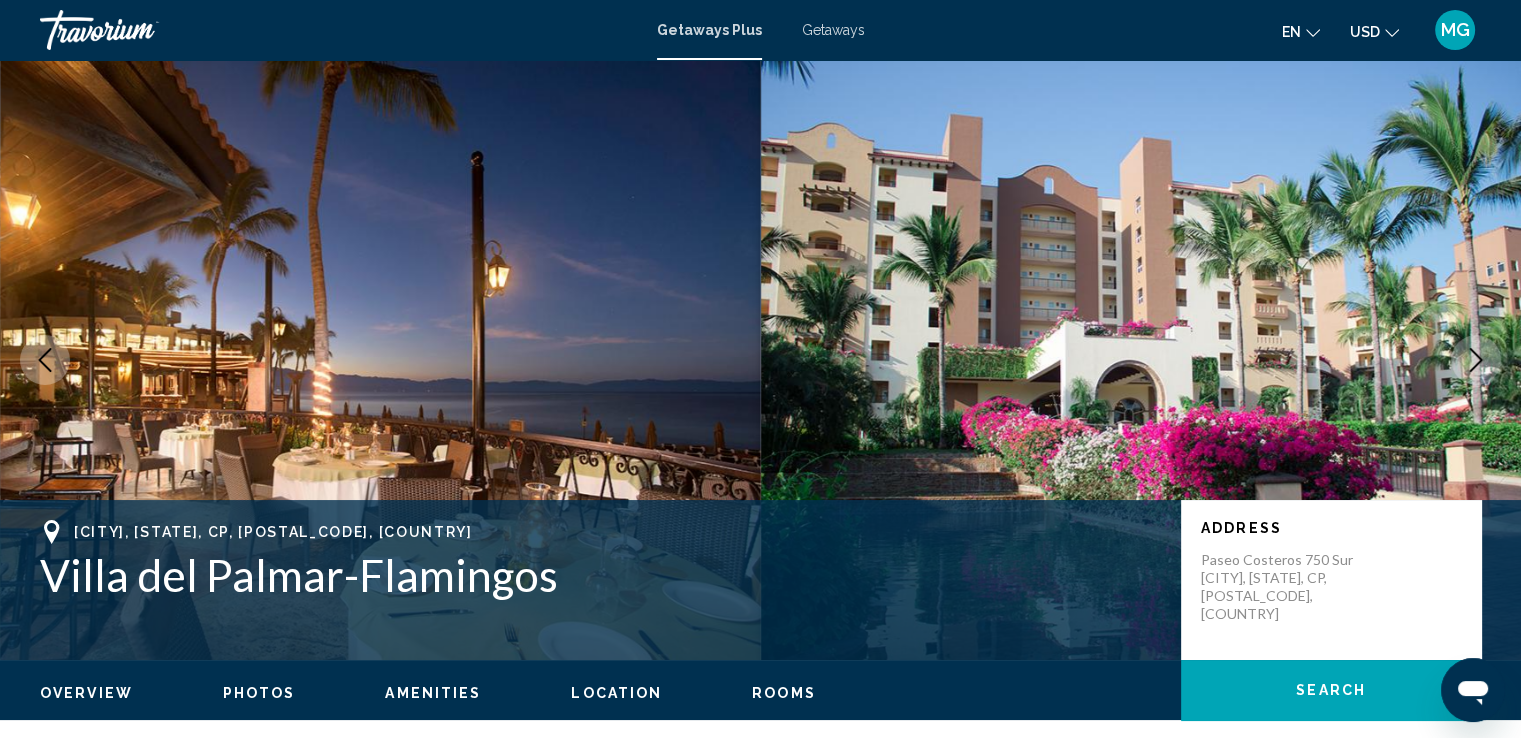click 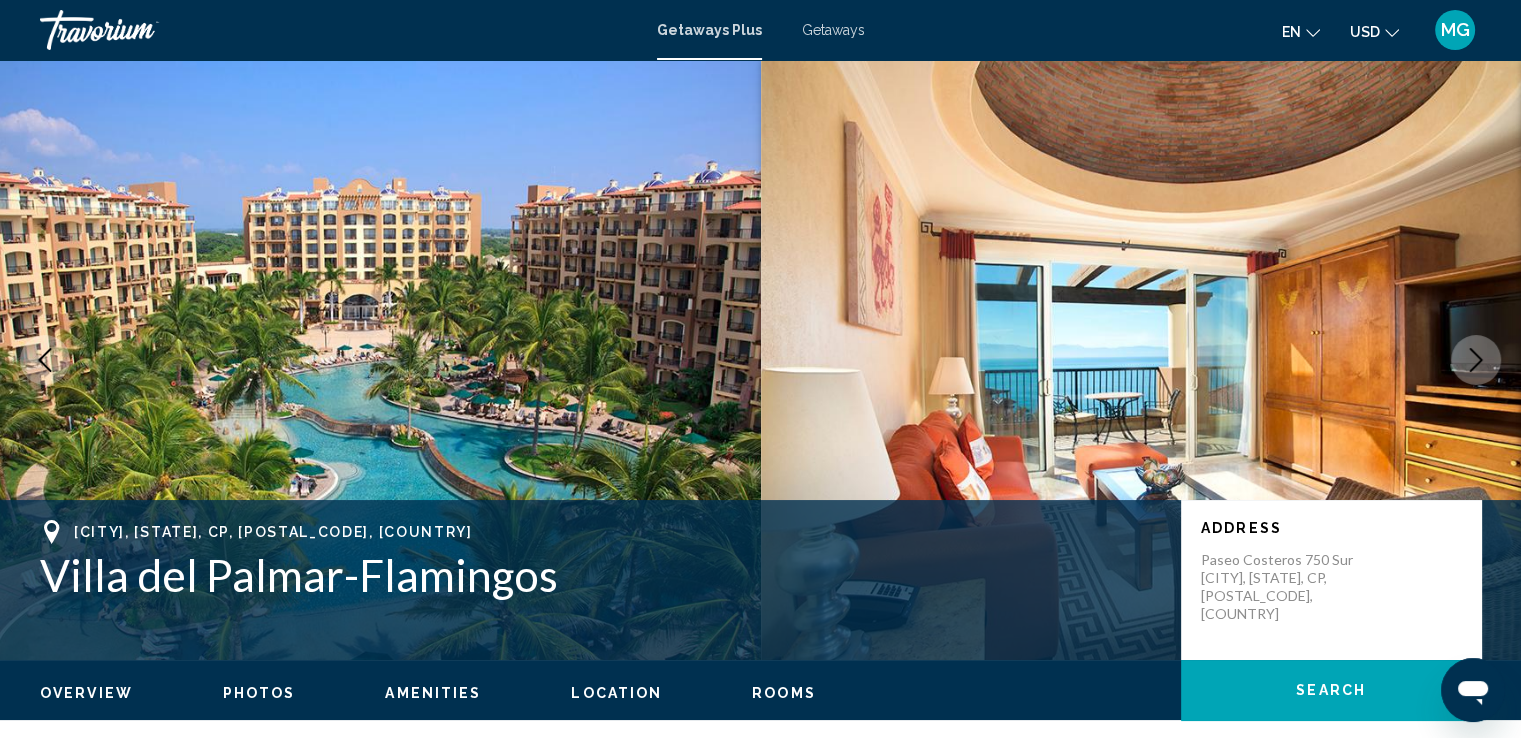 click at bounding box center [380, 360] 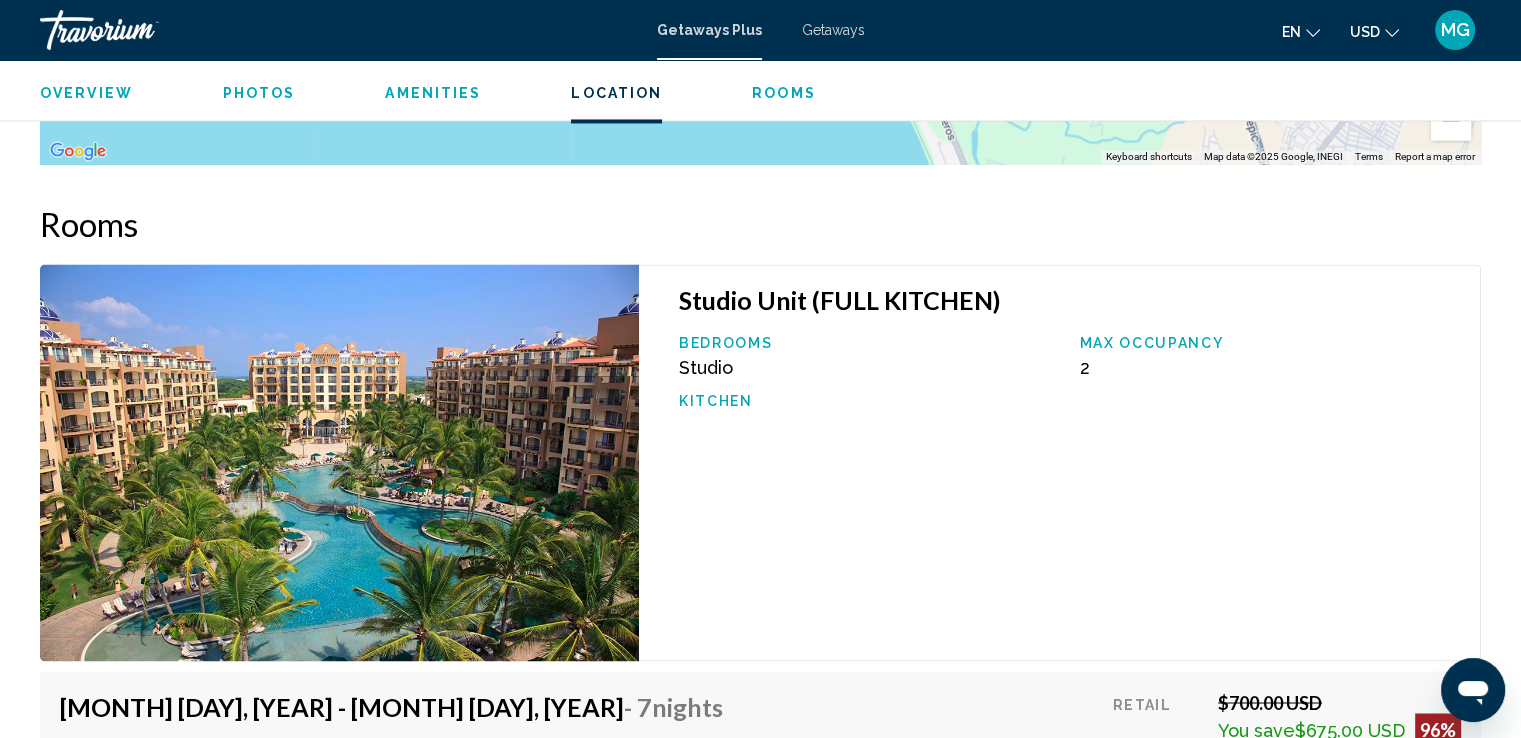 scroll, scrollTop: 3206, scrollLeft: 0, axis: vertical 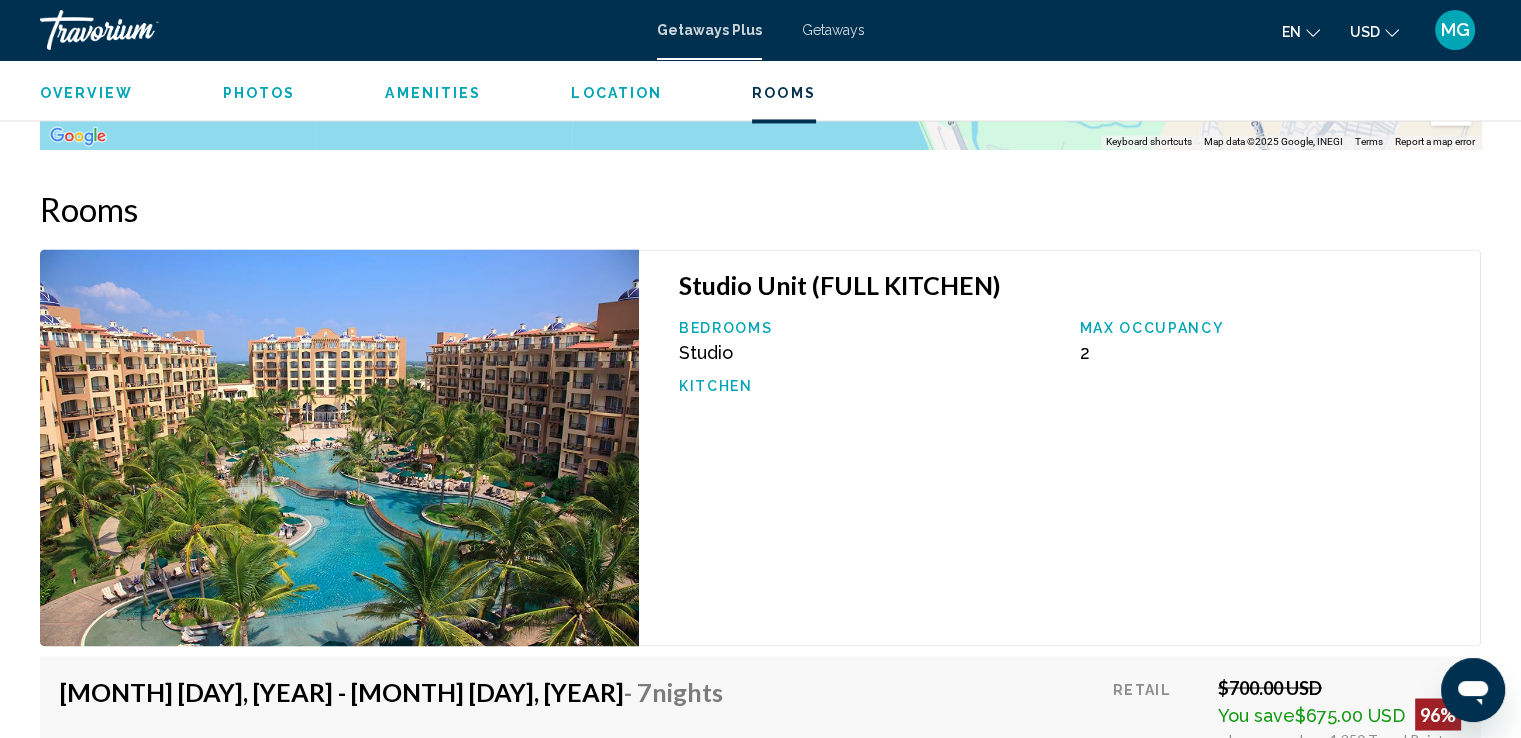 click on "Max Occupancy" at bounding box center (1269, 328) 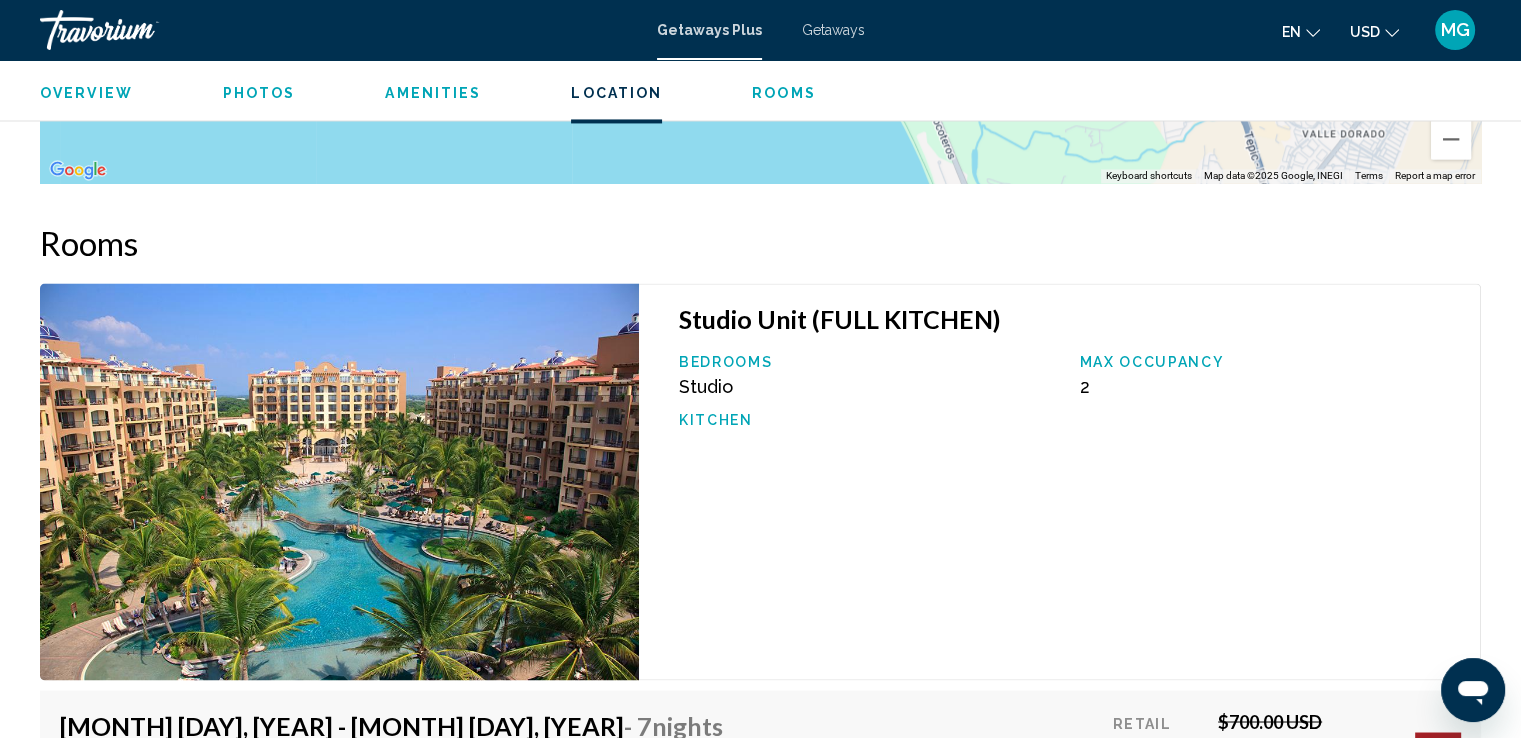 scroll, scrollTop: 3173, scrollLeft: 0, axis: vertical 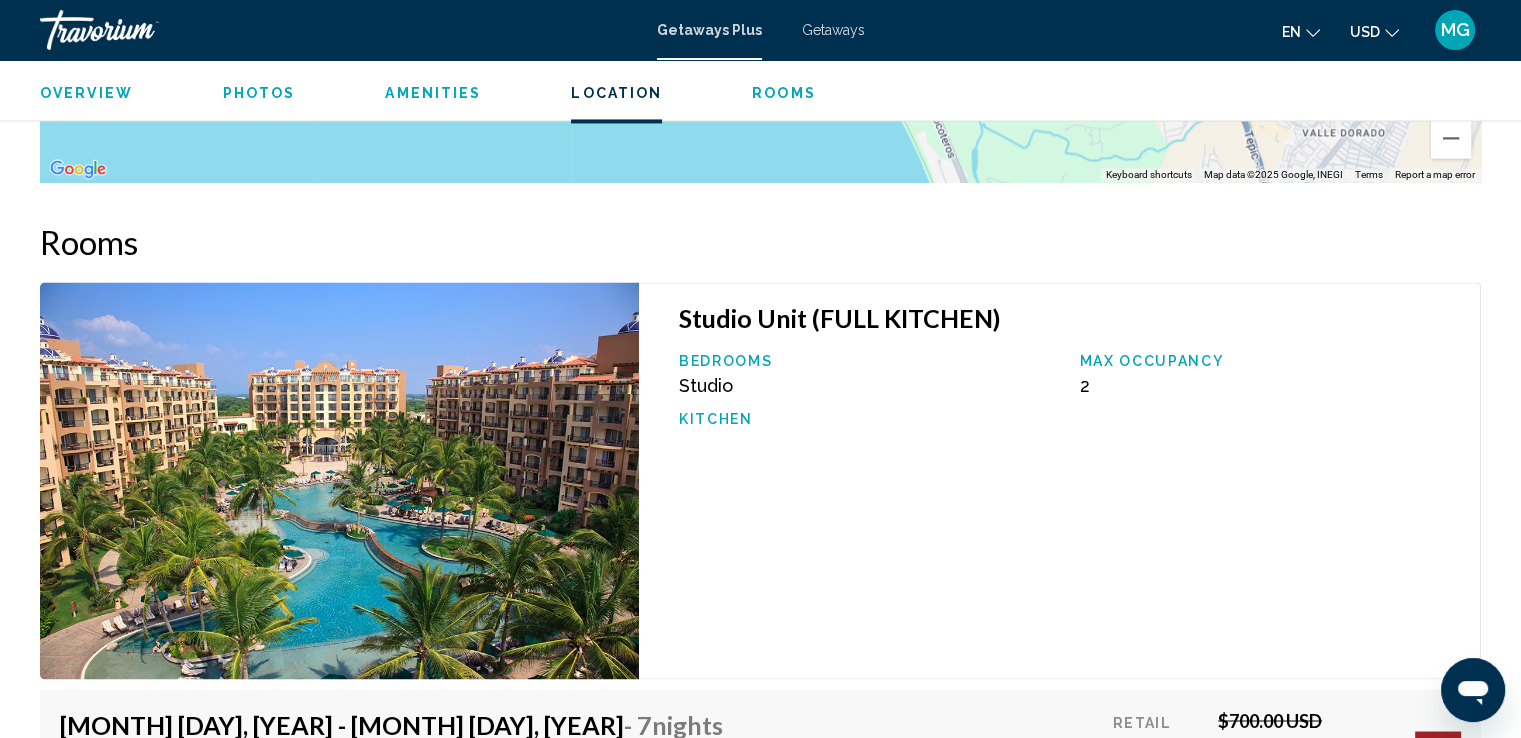 click on "Bedrooms" at bounding box center [869, 361] 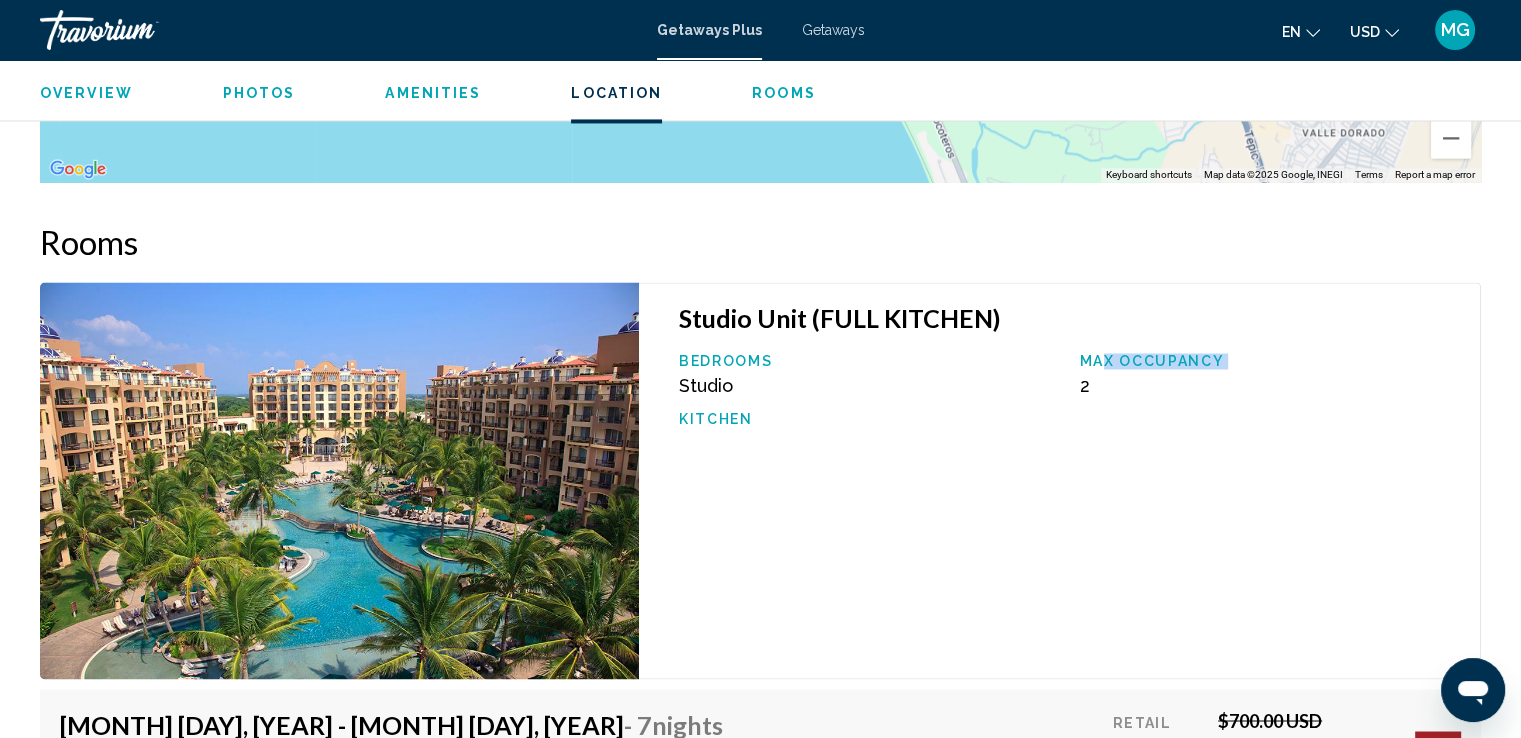drag, startPoint x: 1078, startPoint y: 332, endPoint x: 1103, endPoint y: 300, distance: 40.60788 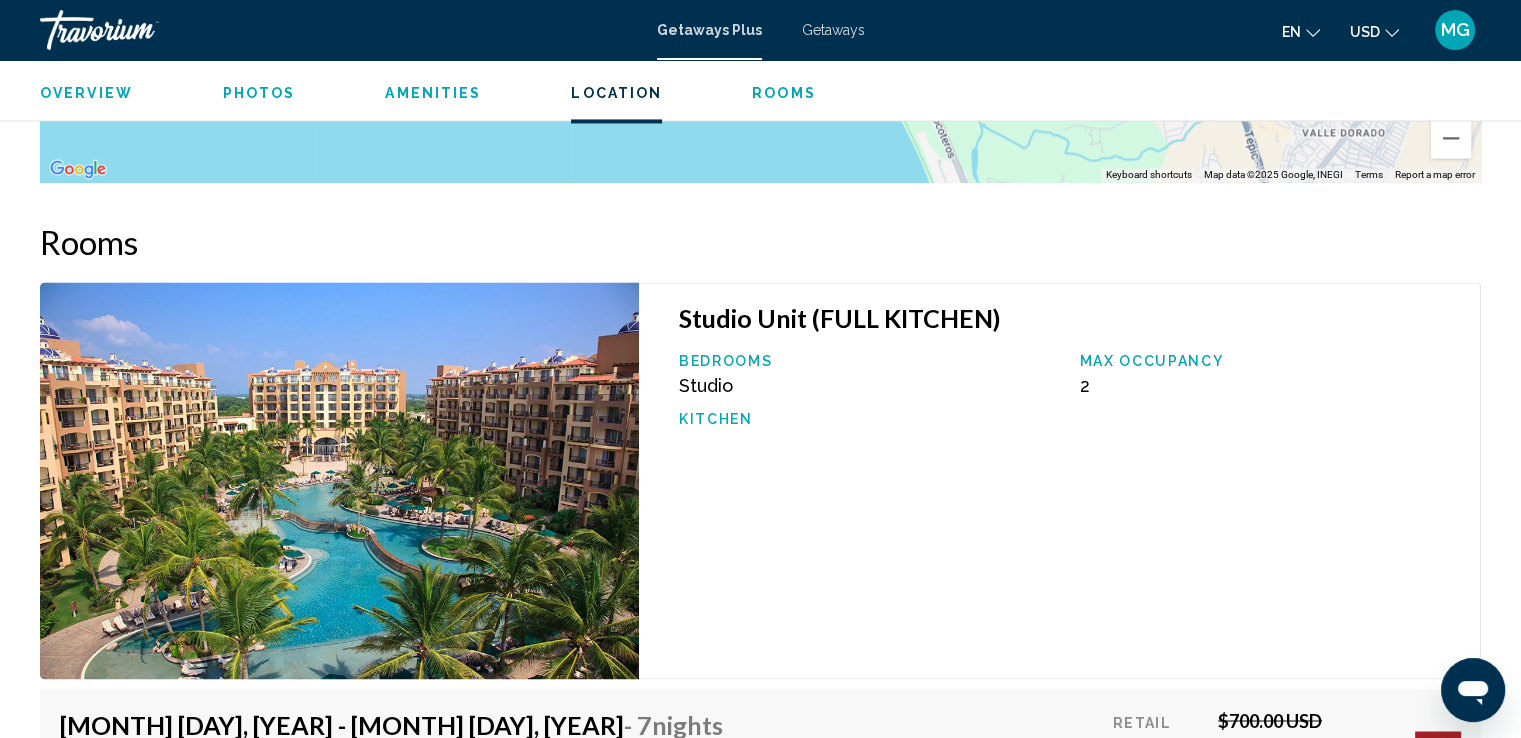 click on "Bedrooms Studio Max Occupancy 2 Kitchen" at bounding box center [1069, 400] 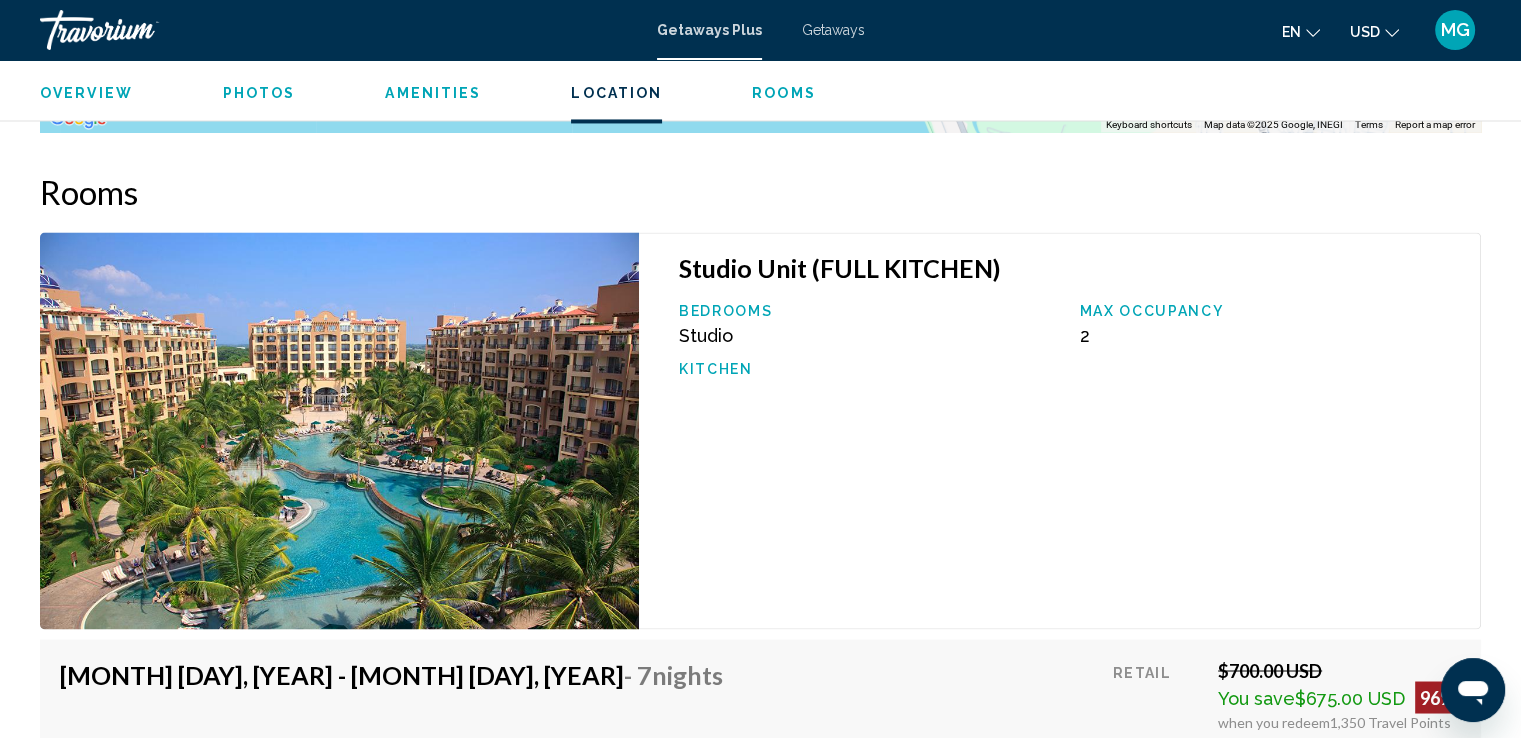 scroll, scrollTop: 3224, scrollLeft: 0, axis: vertical 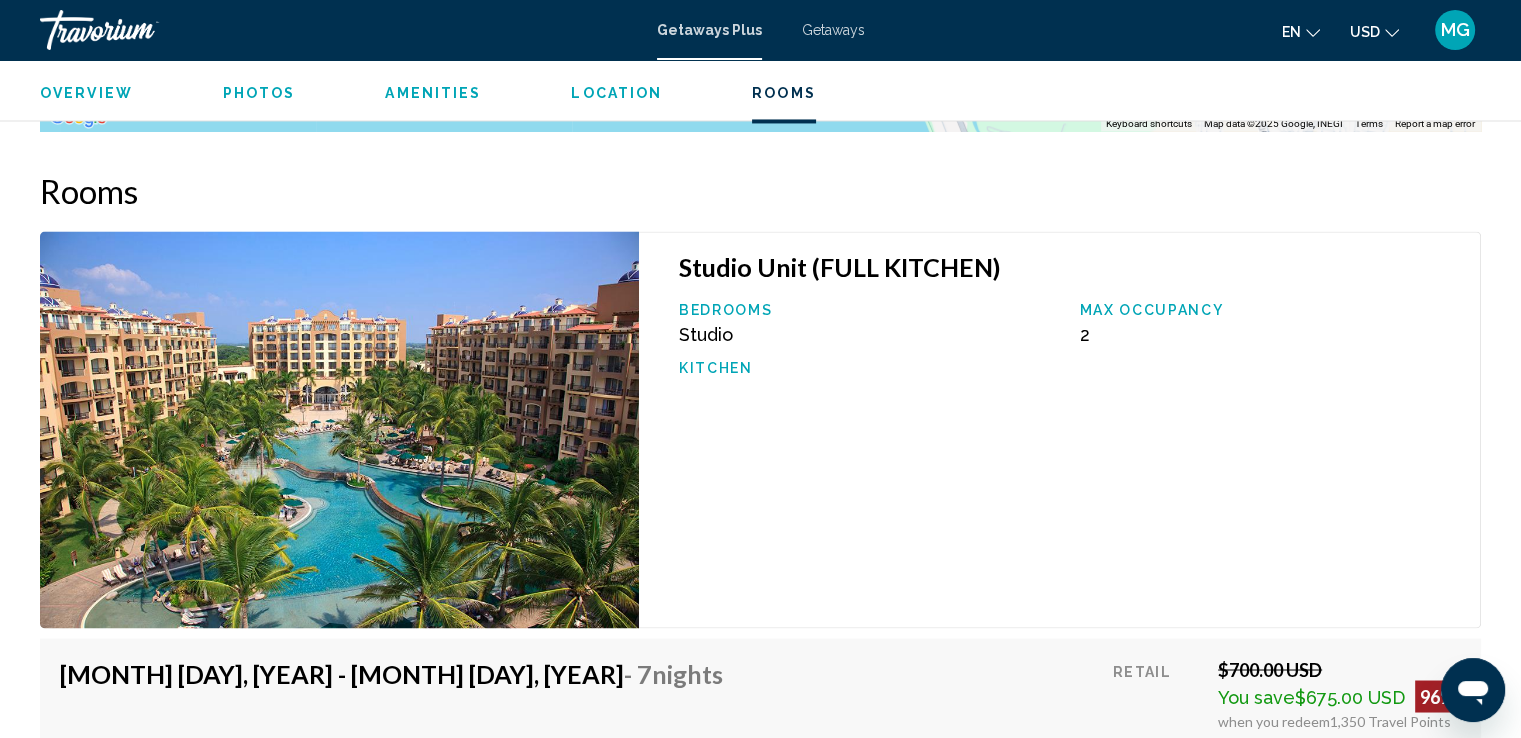 click on "Amenities" at bounding box center [433, 93] 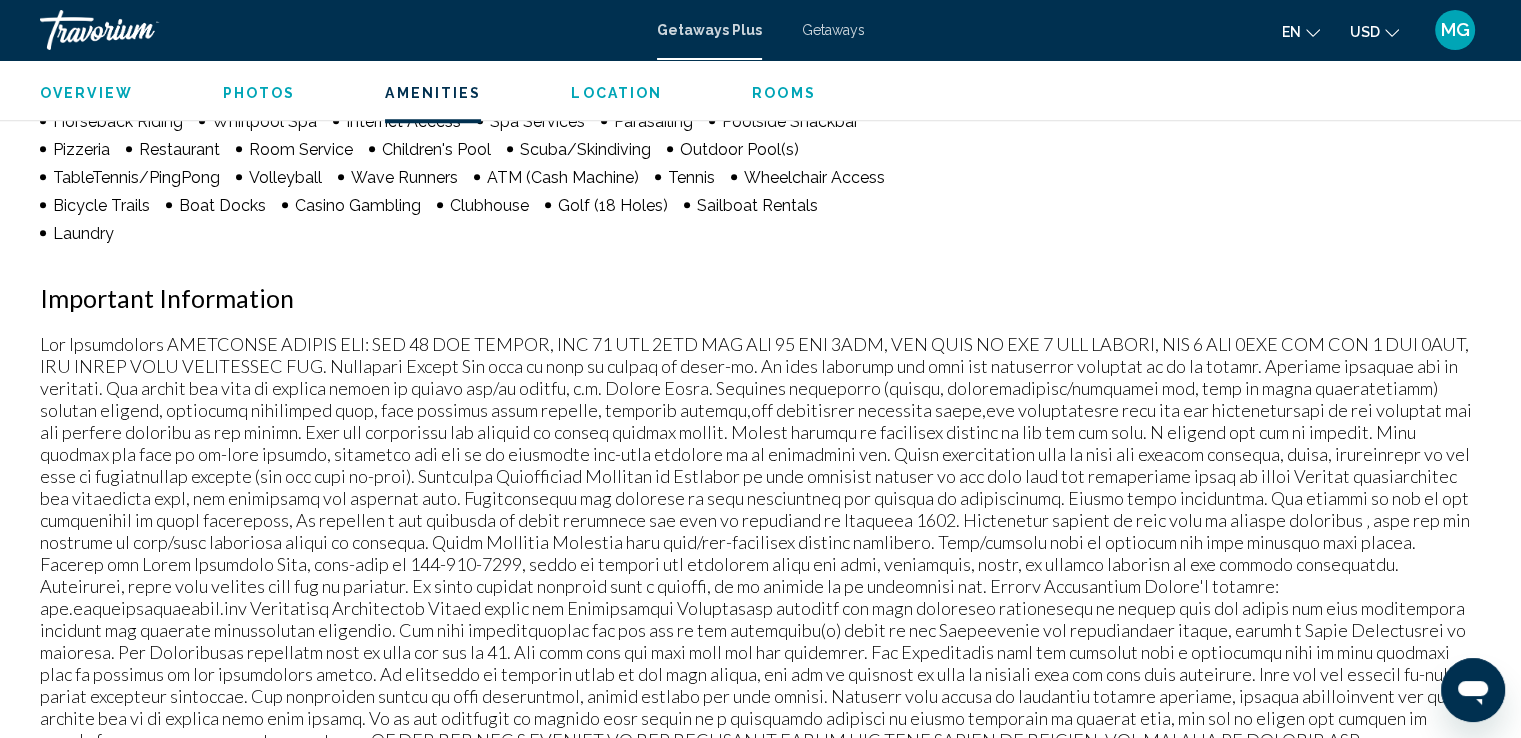 scroll, scrollTop: 1819, scrollLeft: 0, axis: vertical 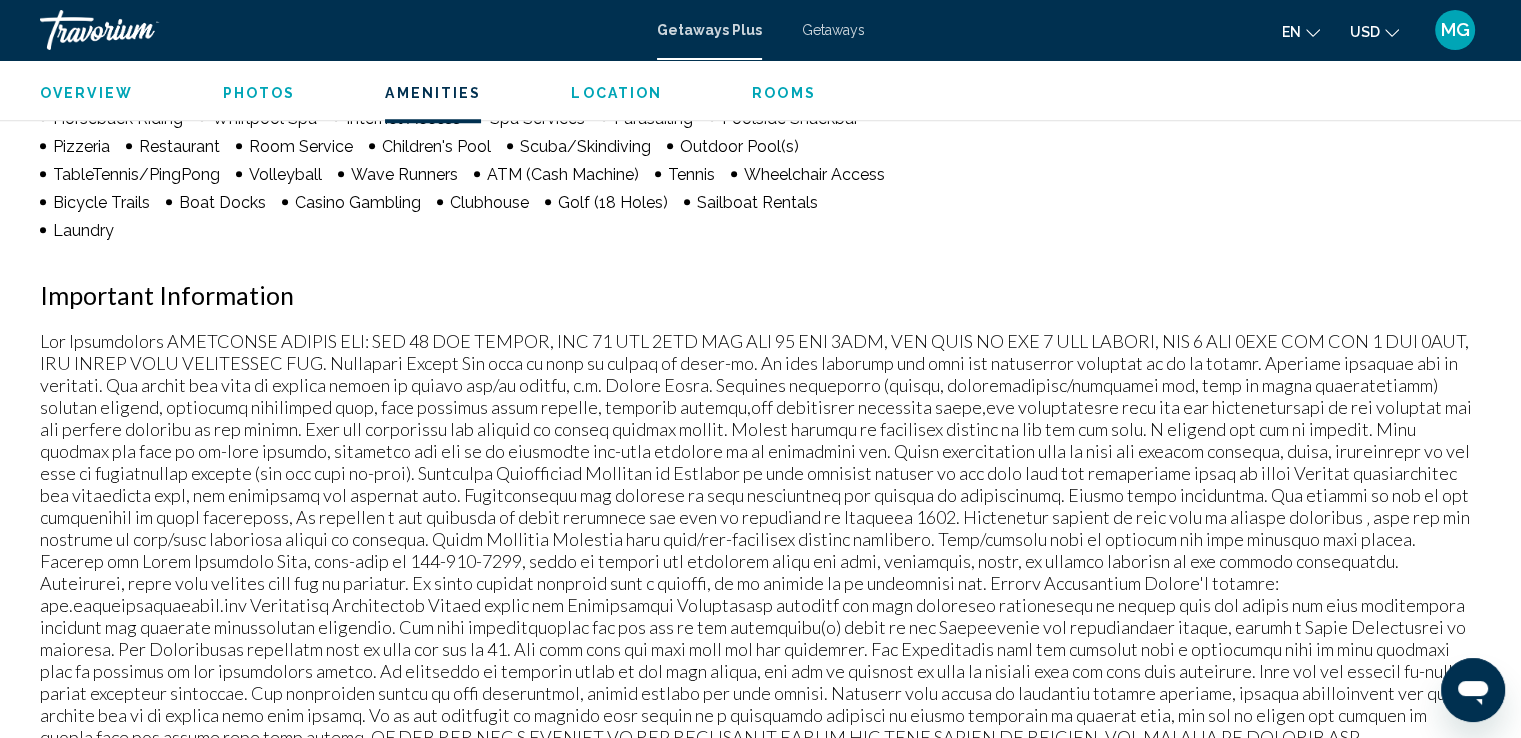 click at bounding box center [760, 583] 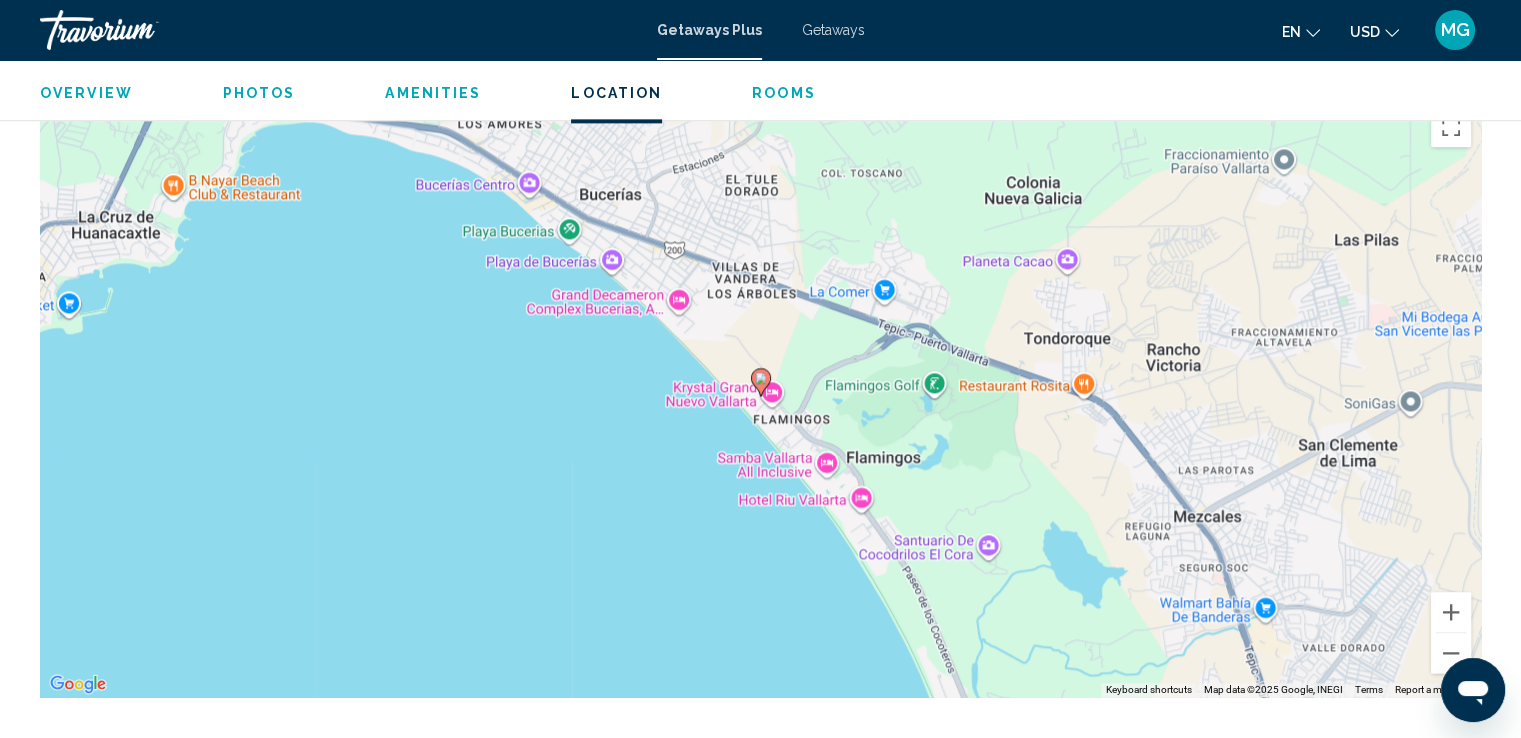 scroll, scrollTop: 2716, scrollLeft: 0, axis: vertical 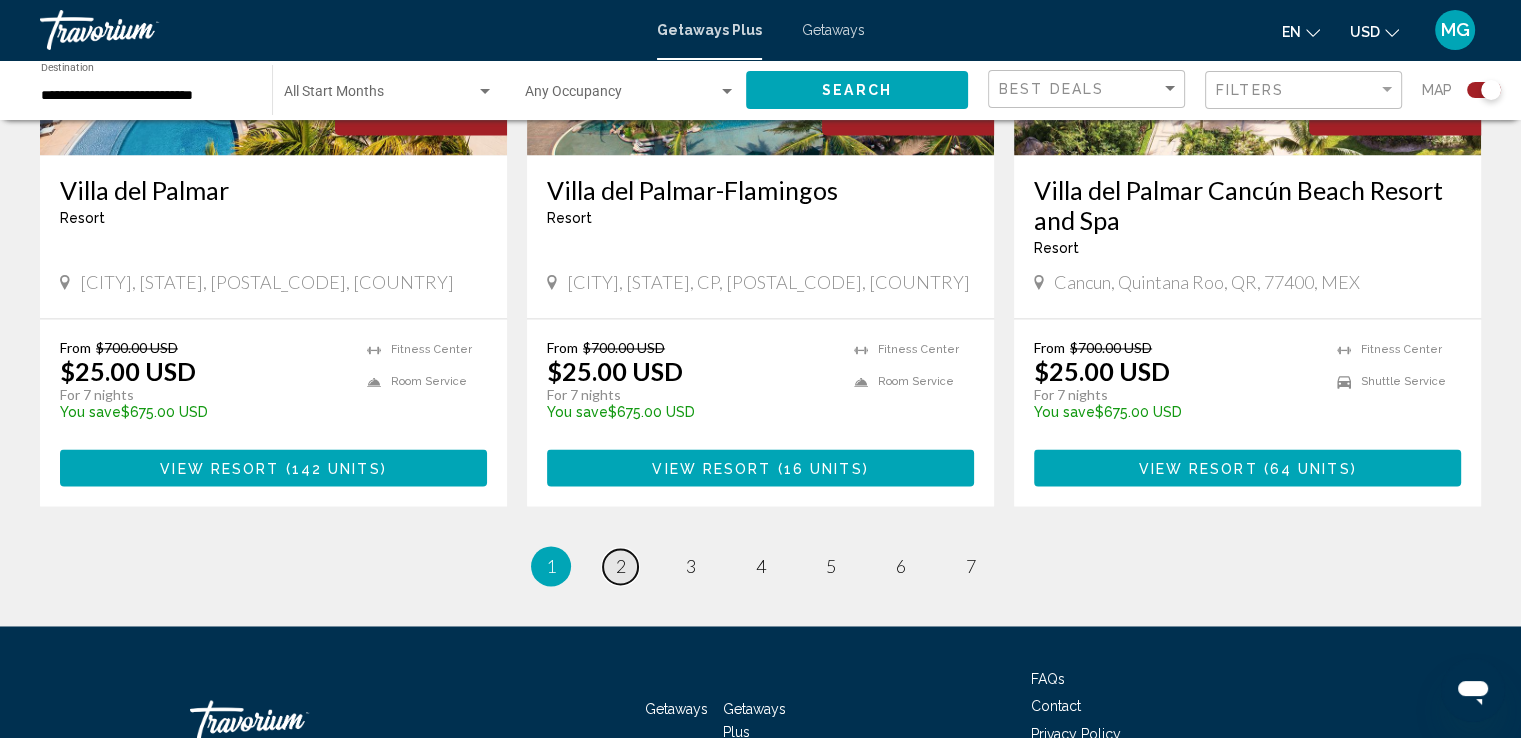 click on "2" at bounding box center [621, 566] 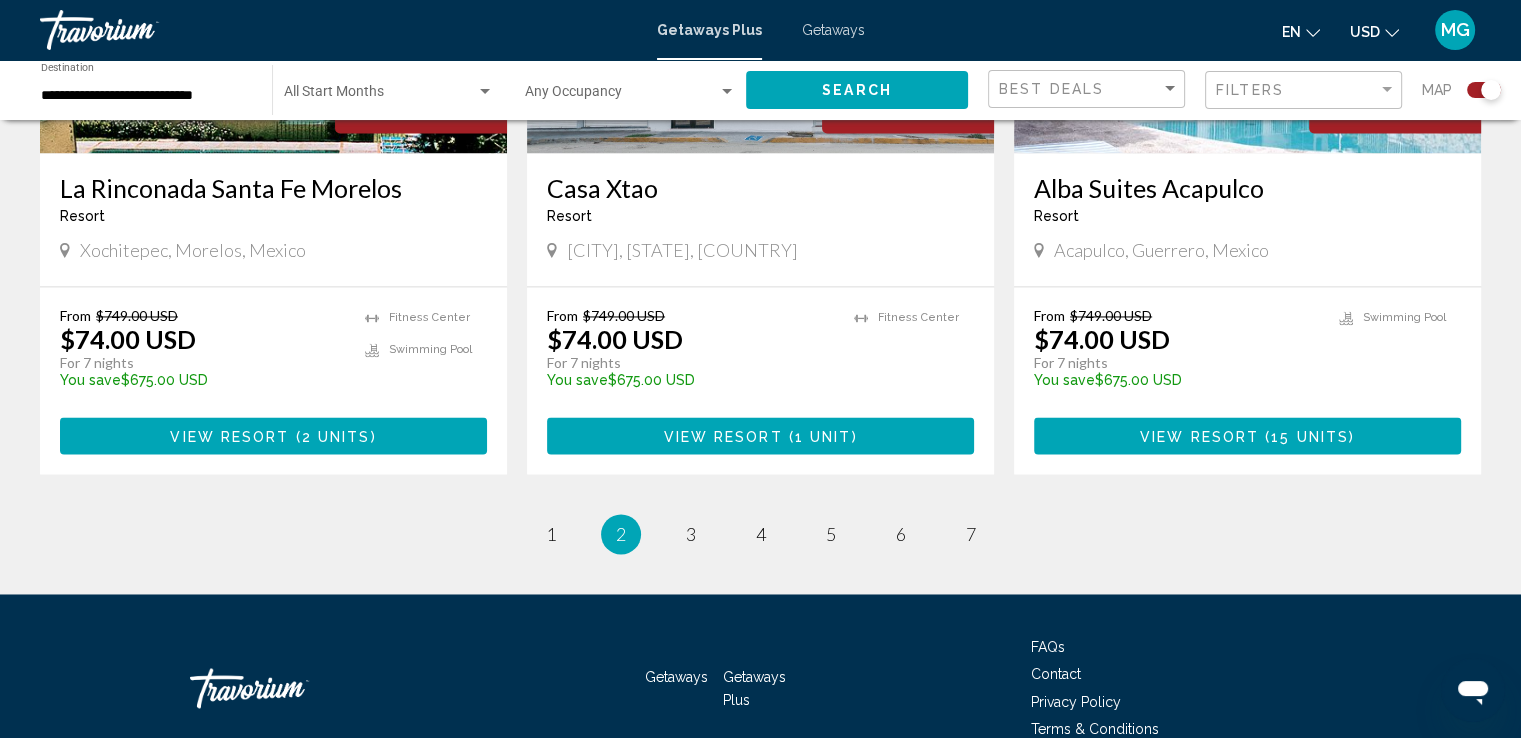 scroll, scrollTop: 3103, scrollLeft: 0, axis: vertical 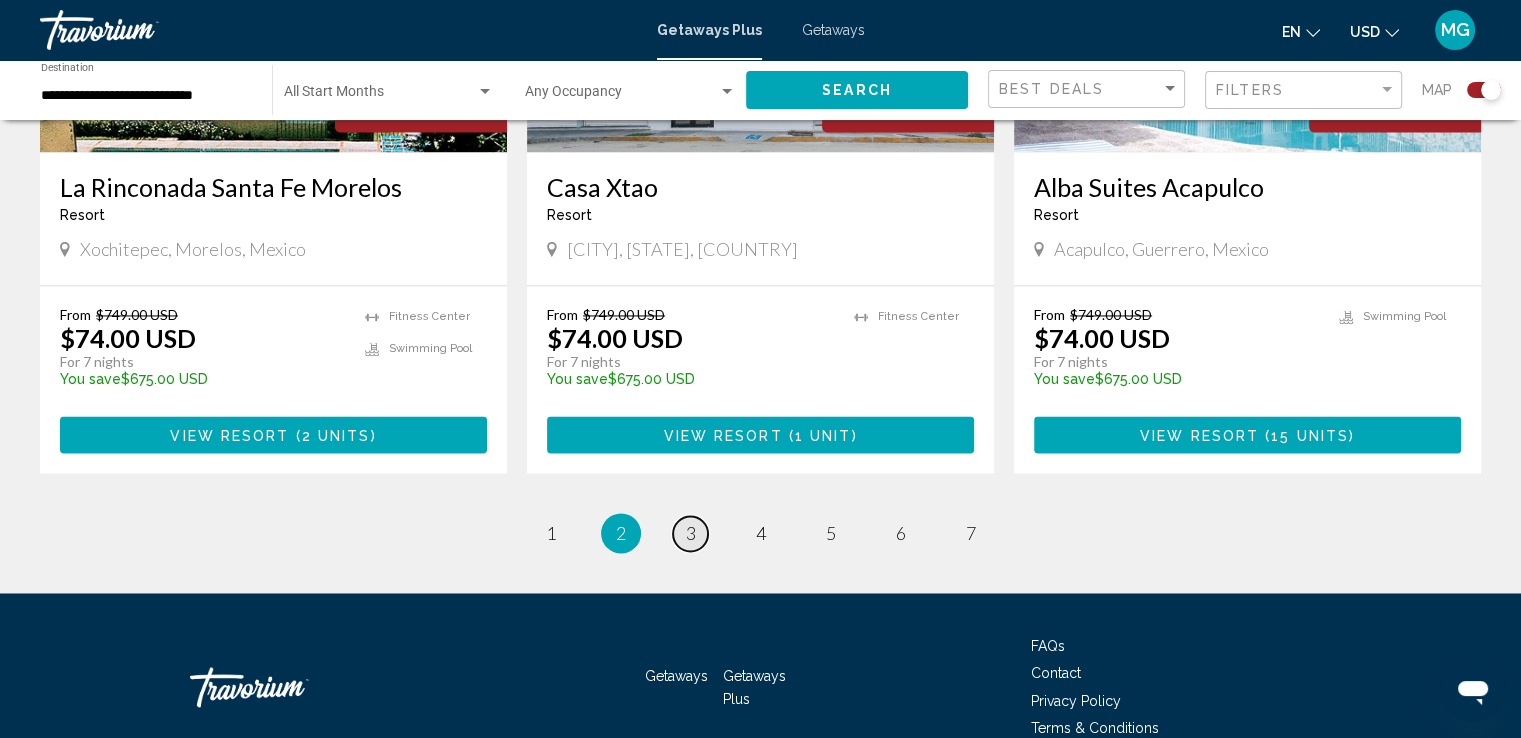 click on "3" at bounding box center [691, 533] 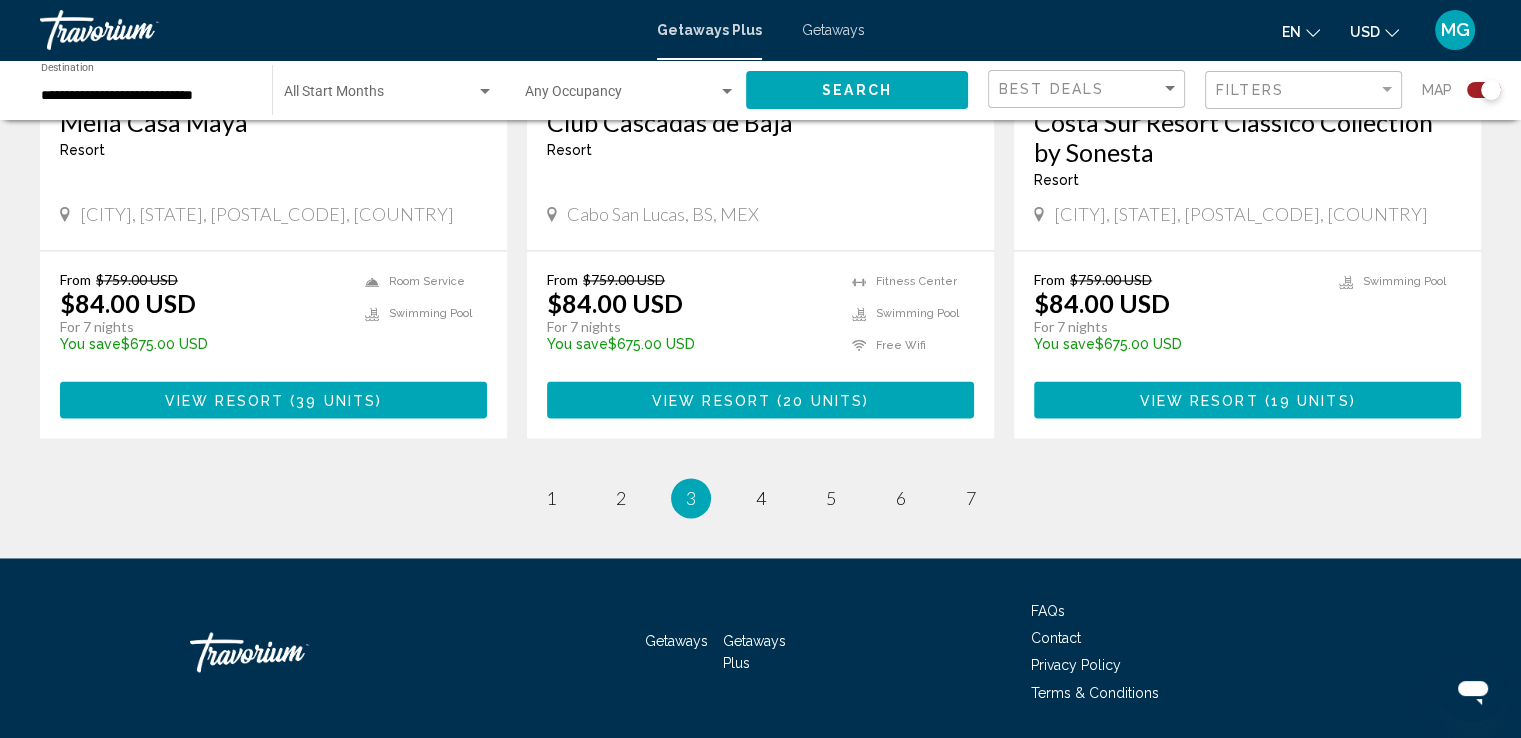 scroll, scrollTop: 3112, scrollLeft: 0, axis: vertical 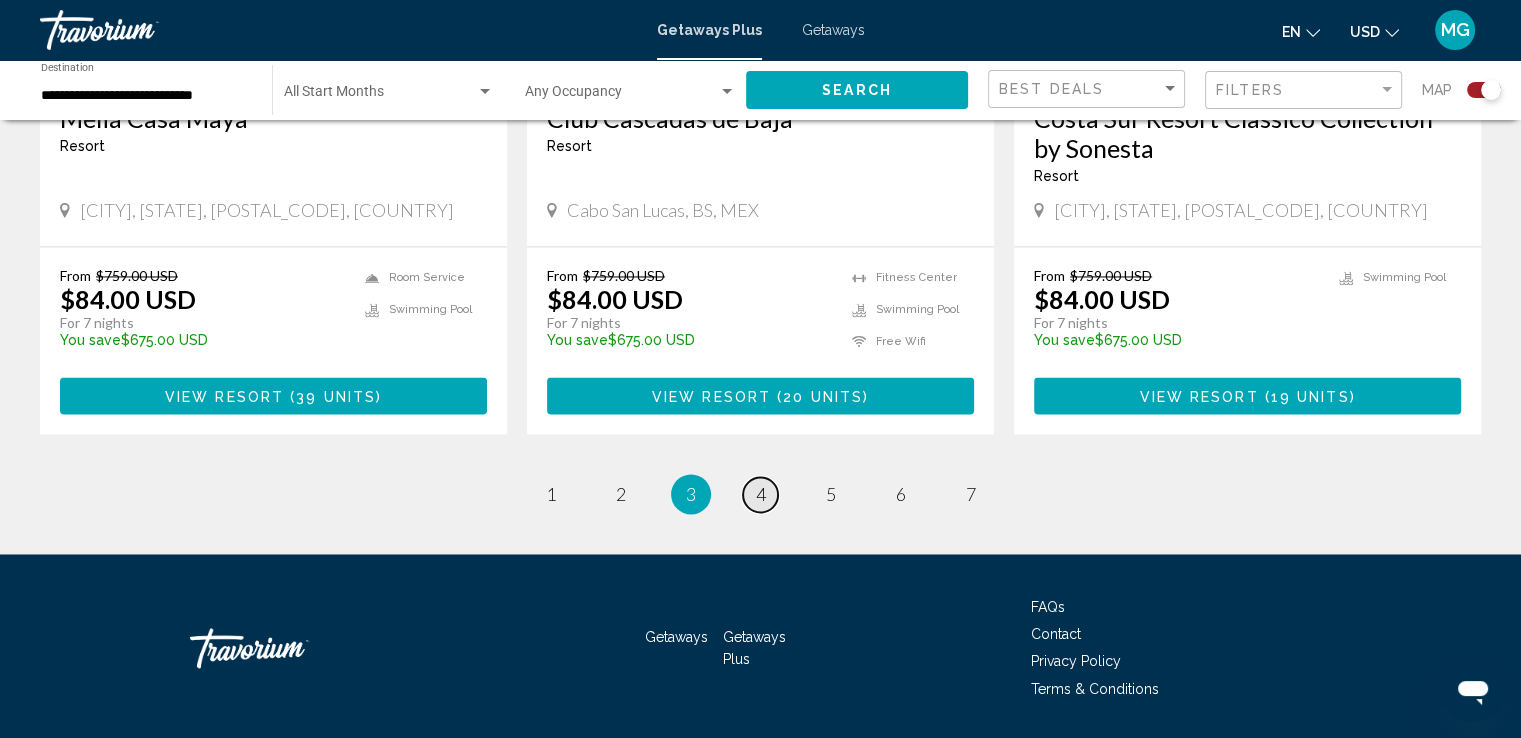 click on "page  4" at bounding box center (760, 494) 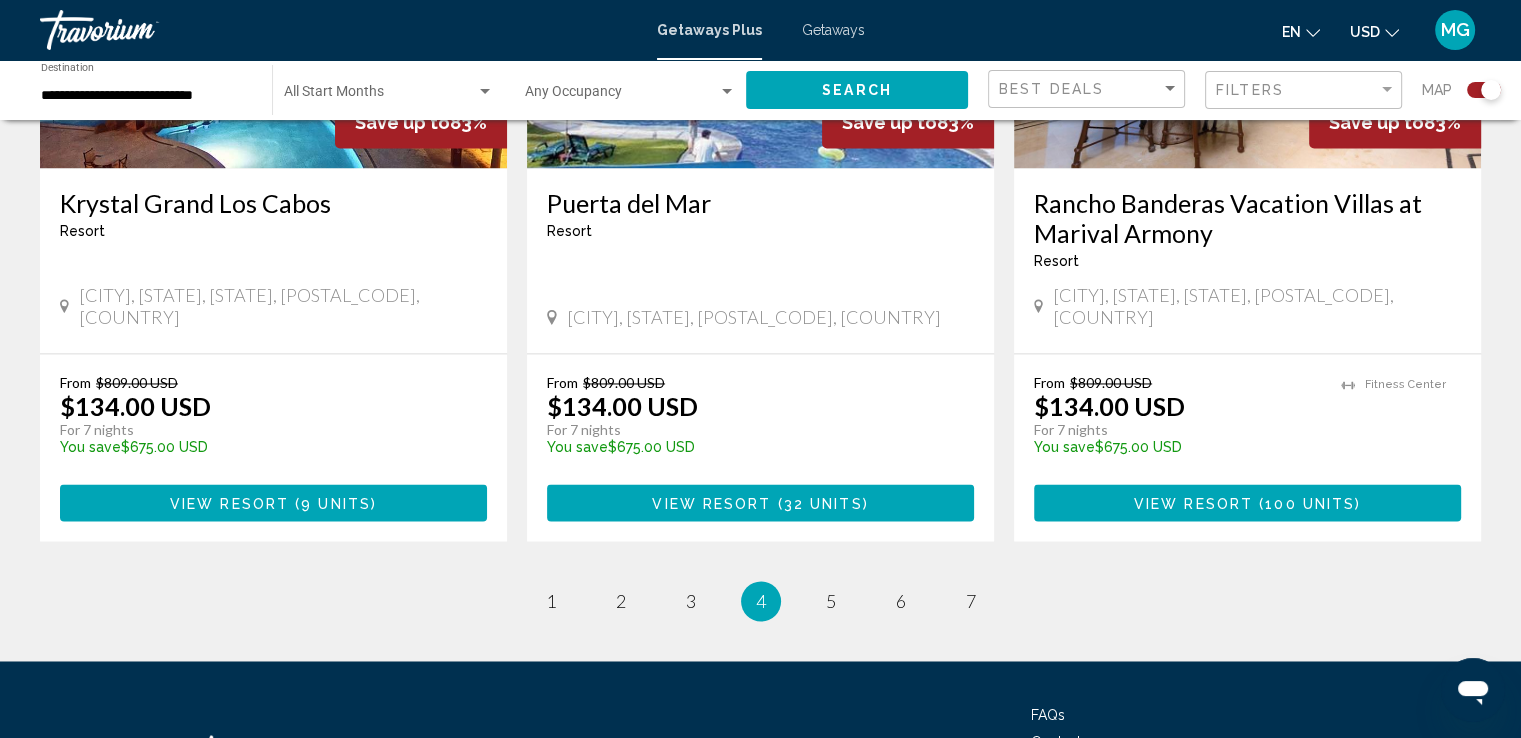 scroll, scrollTop: 3097, scrollLeft: 0, axis: vertical 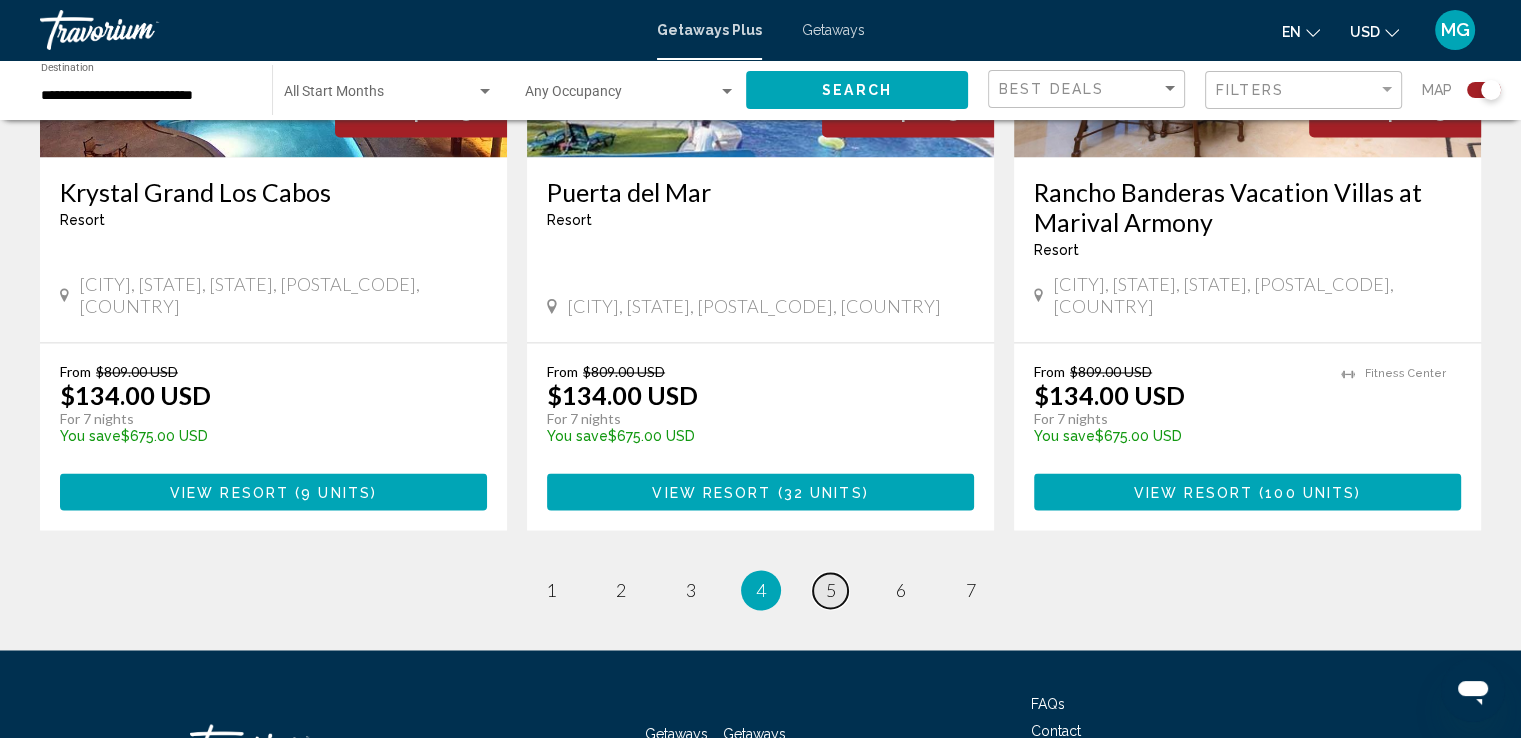 click on "5" at bounding box center (831, 590) 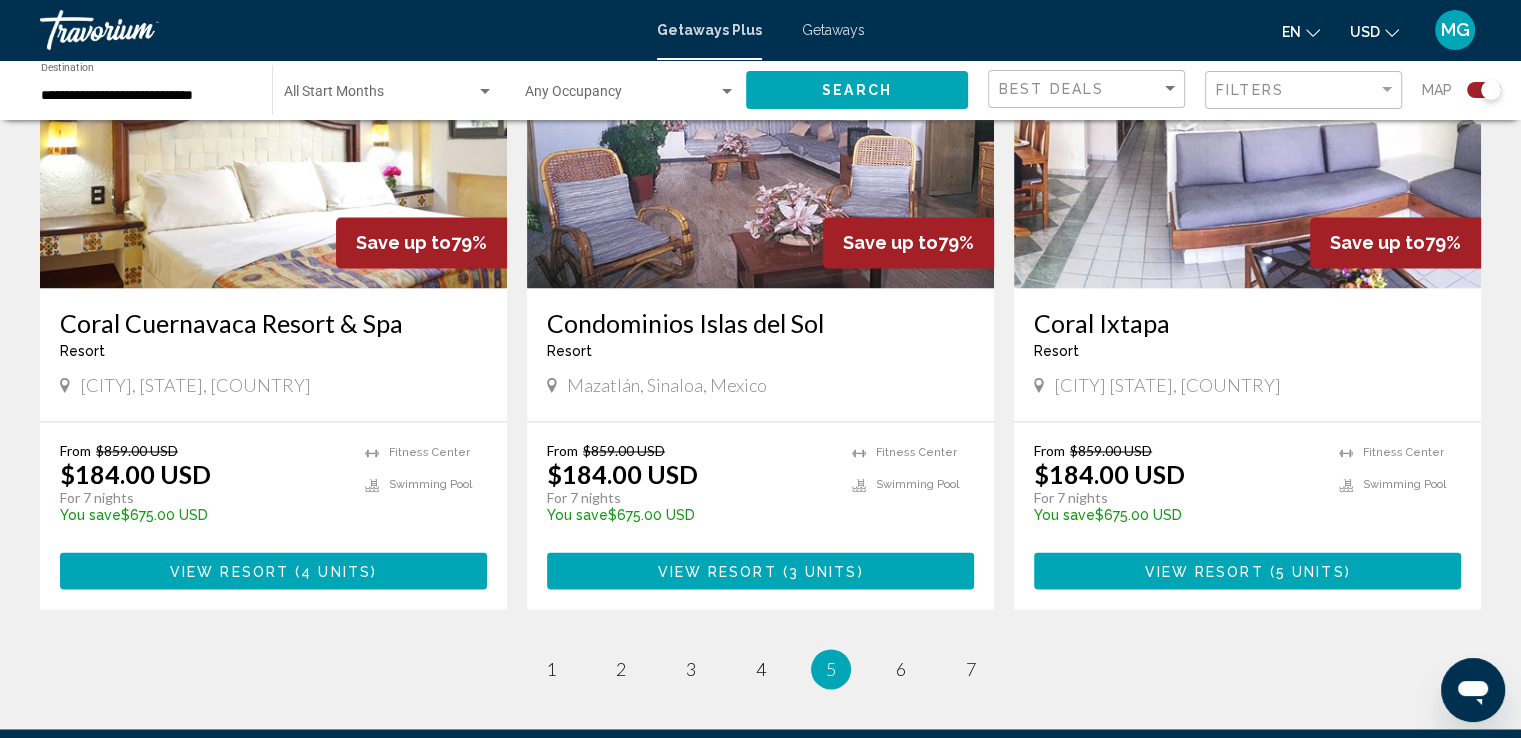 scroll, scrollTop: 3025, scrollLeft: 0, axis: vertical 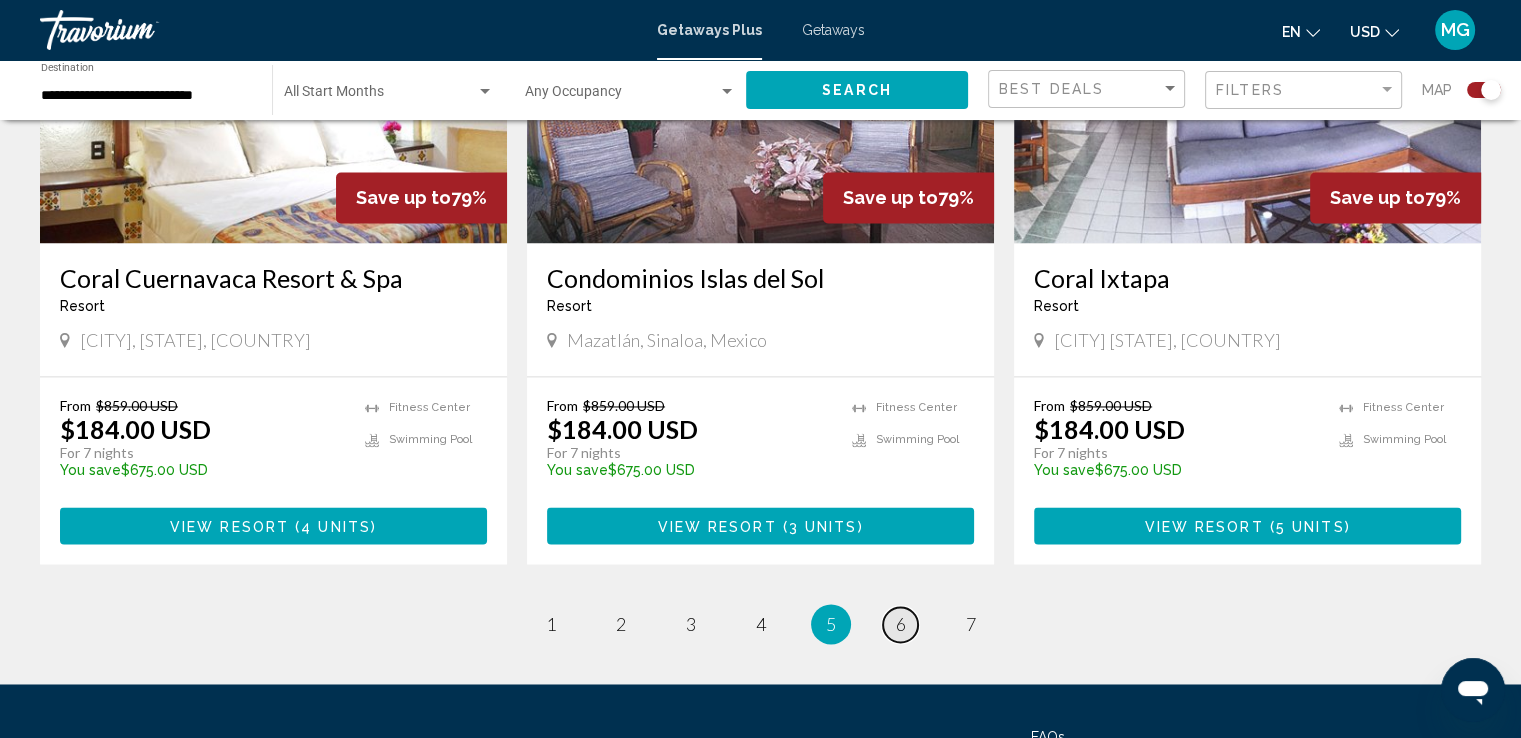 click on "6" at bounding box center [901, 624] 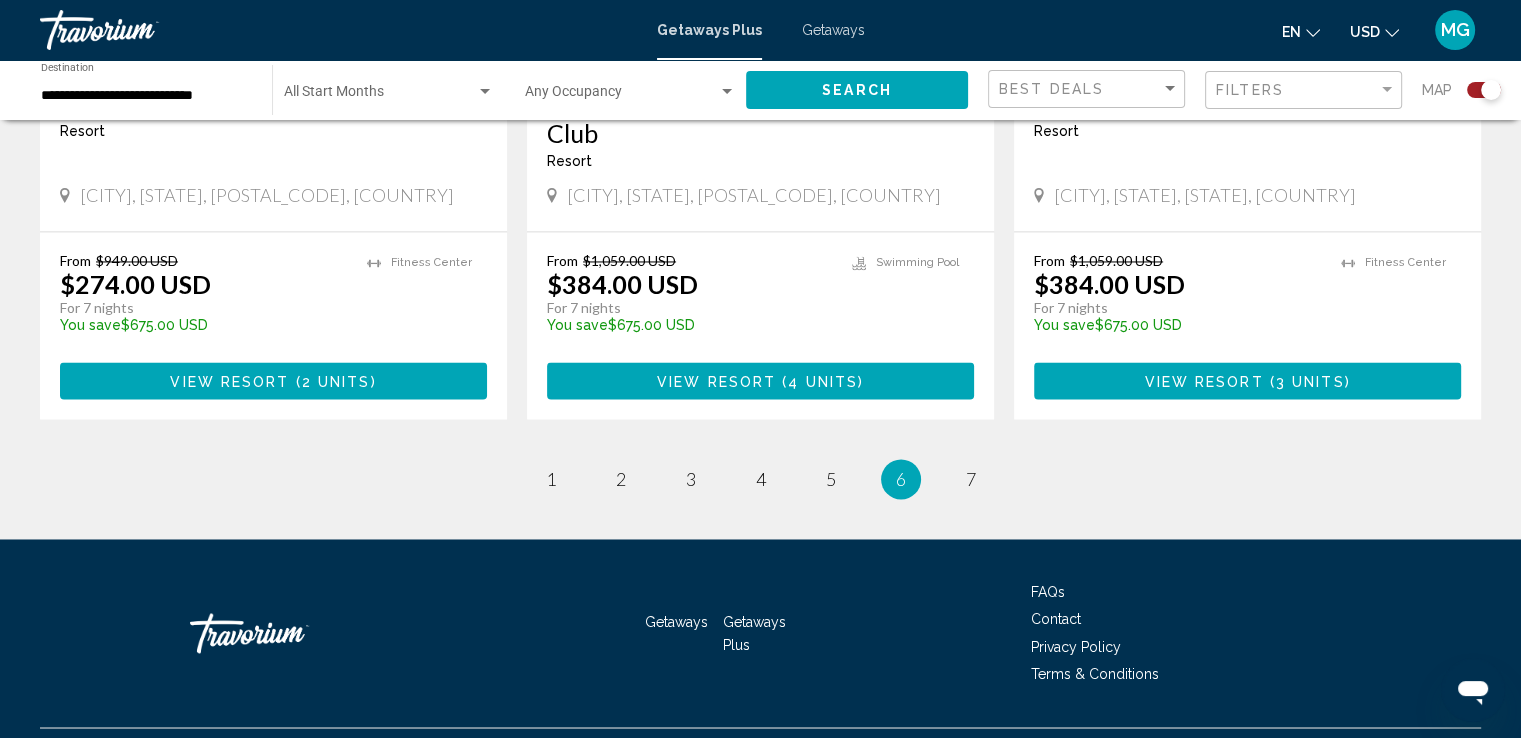 scroll, scrollTop: 3159, scrollLeft: 0, axis: vertical 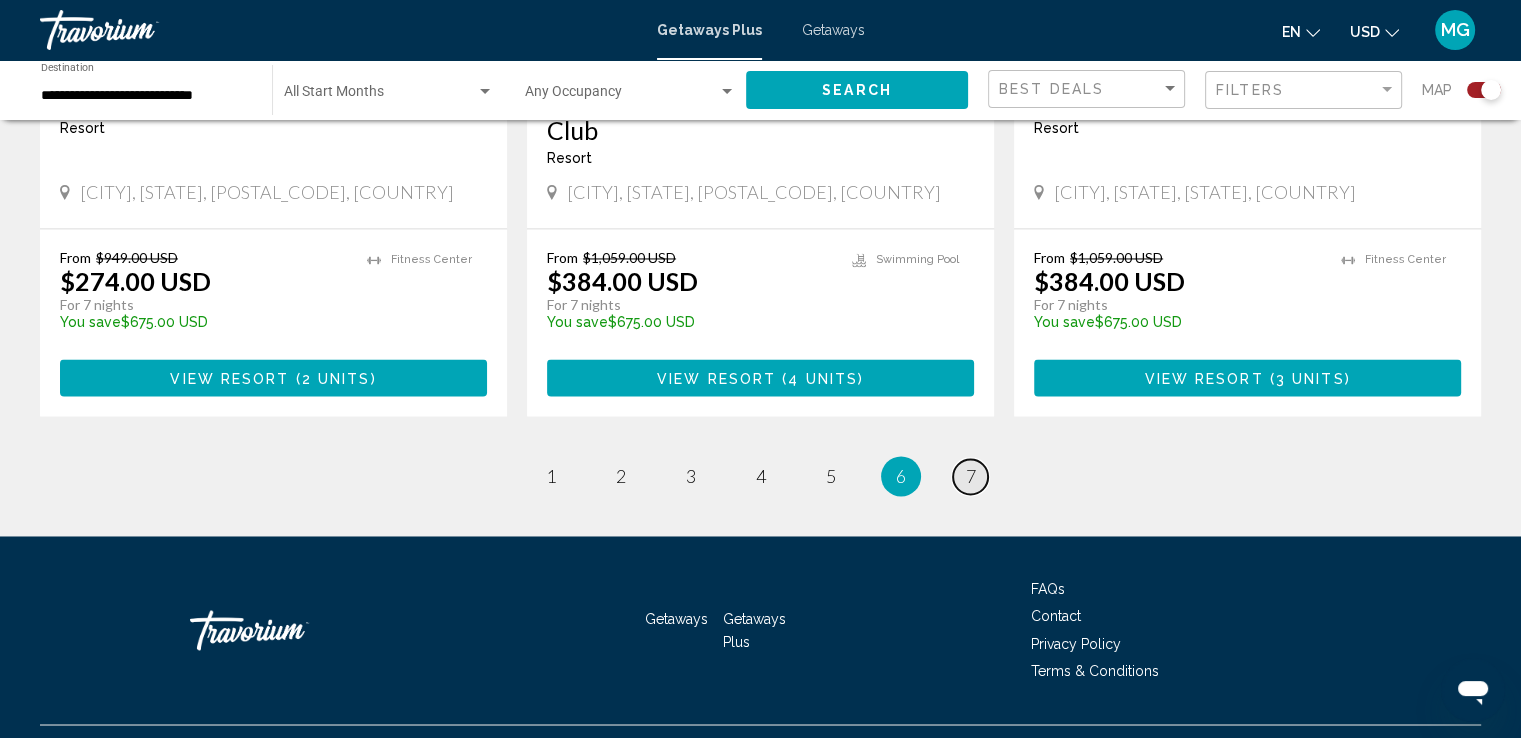 click on "page  7" at bounding box center [970, 476] 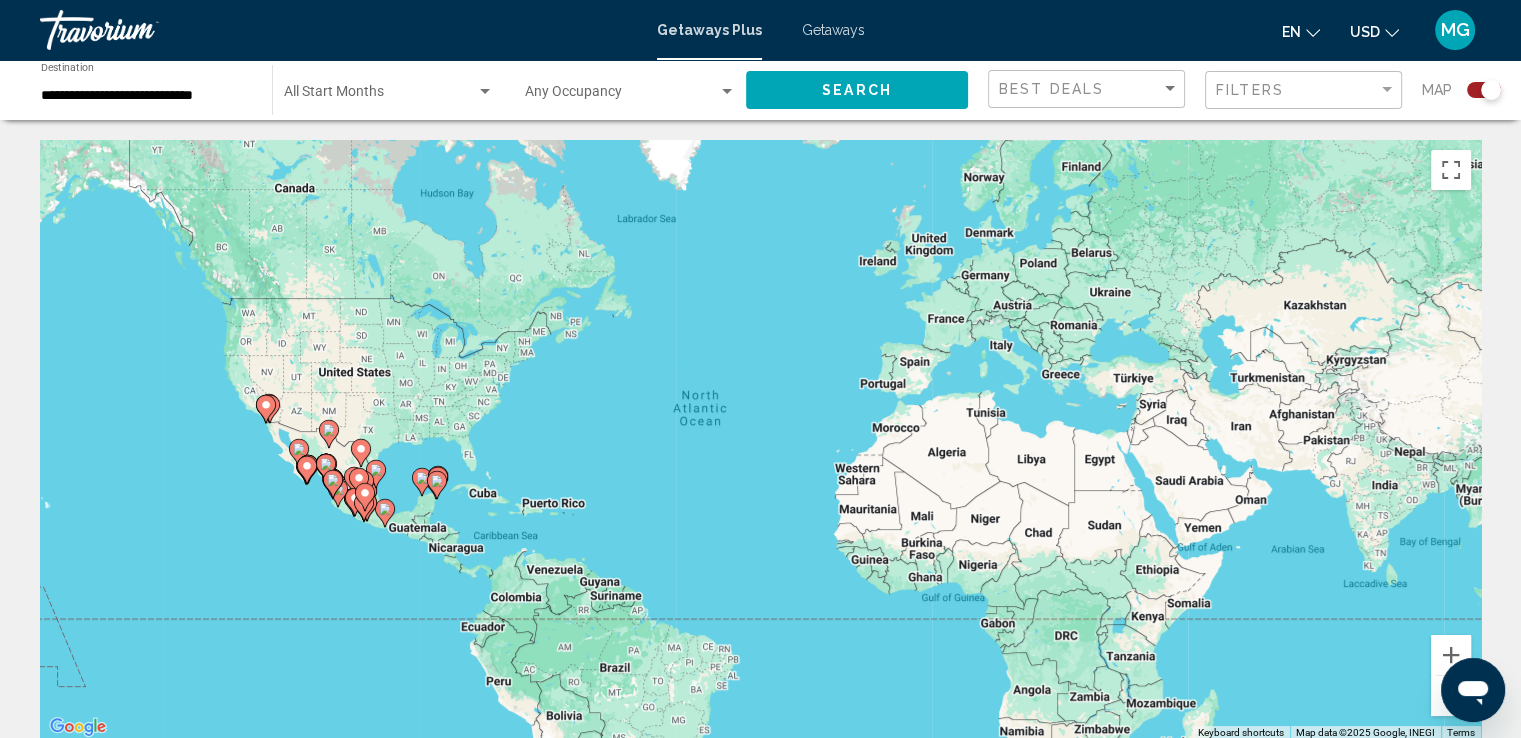 scroll, scrollTop: 0, scrollLeft: 0, axis: both 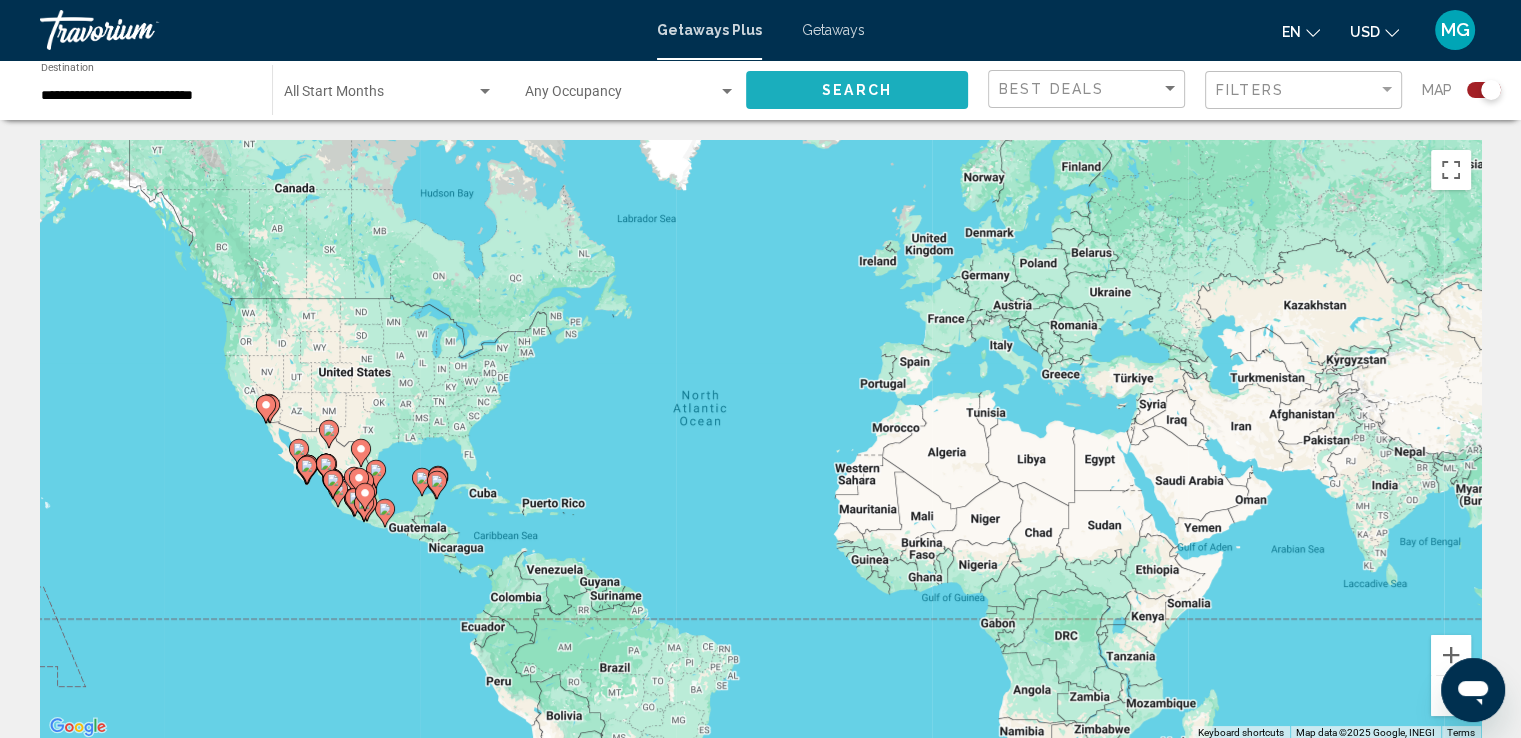 click on "Search" 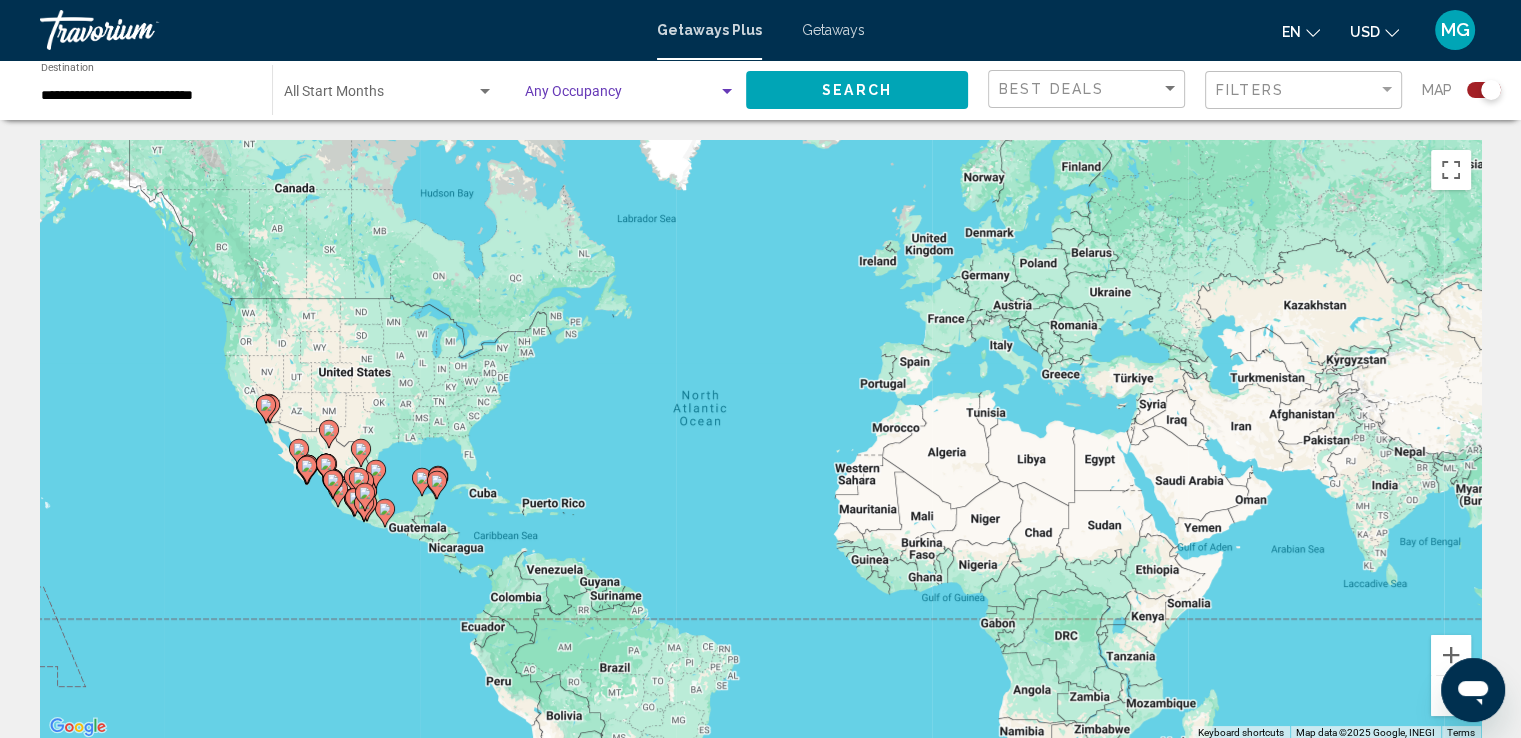 click at bounding box center [727, 91] 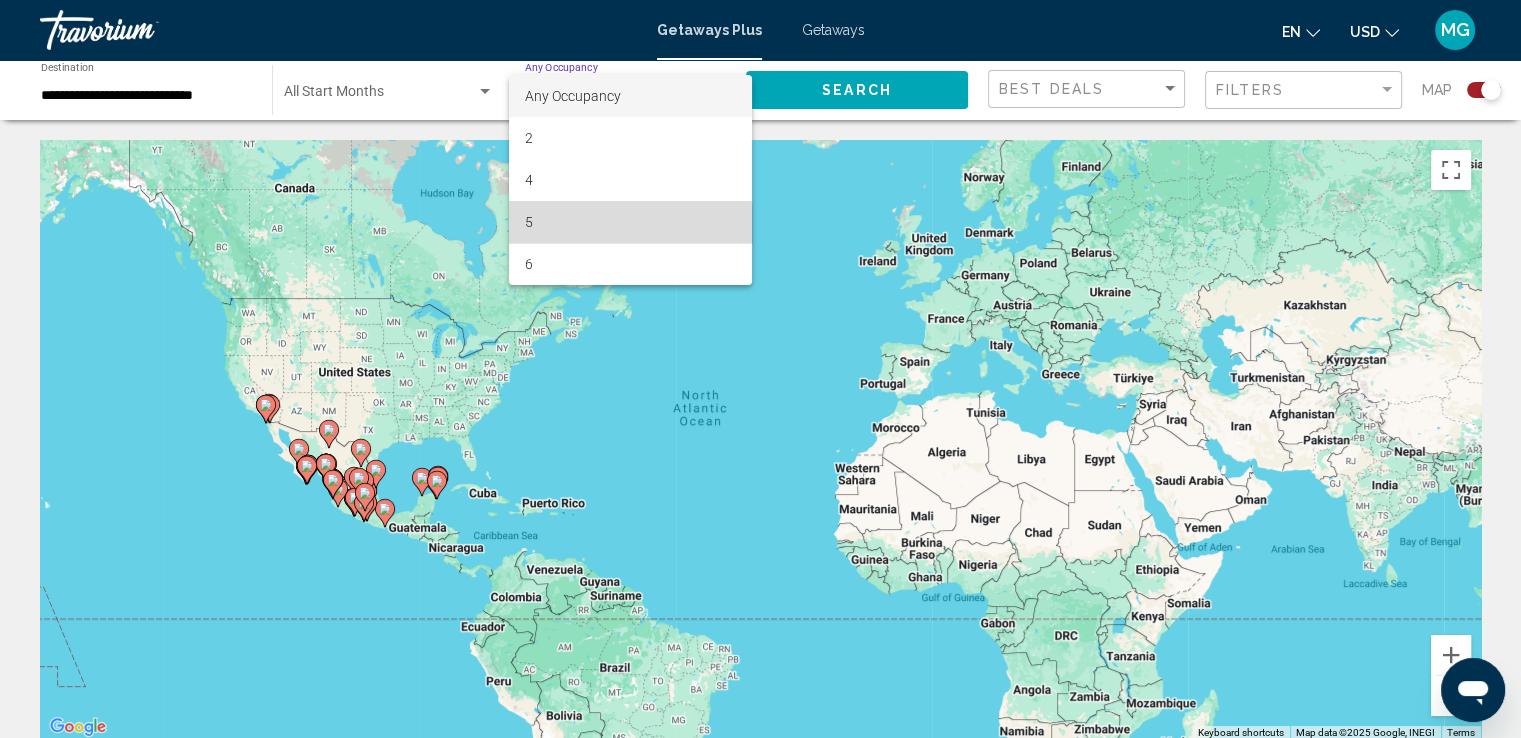 click on "5" at bounding box center [630, 222] 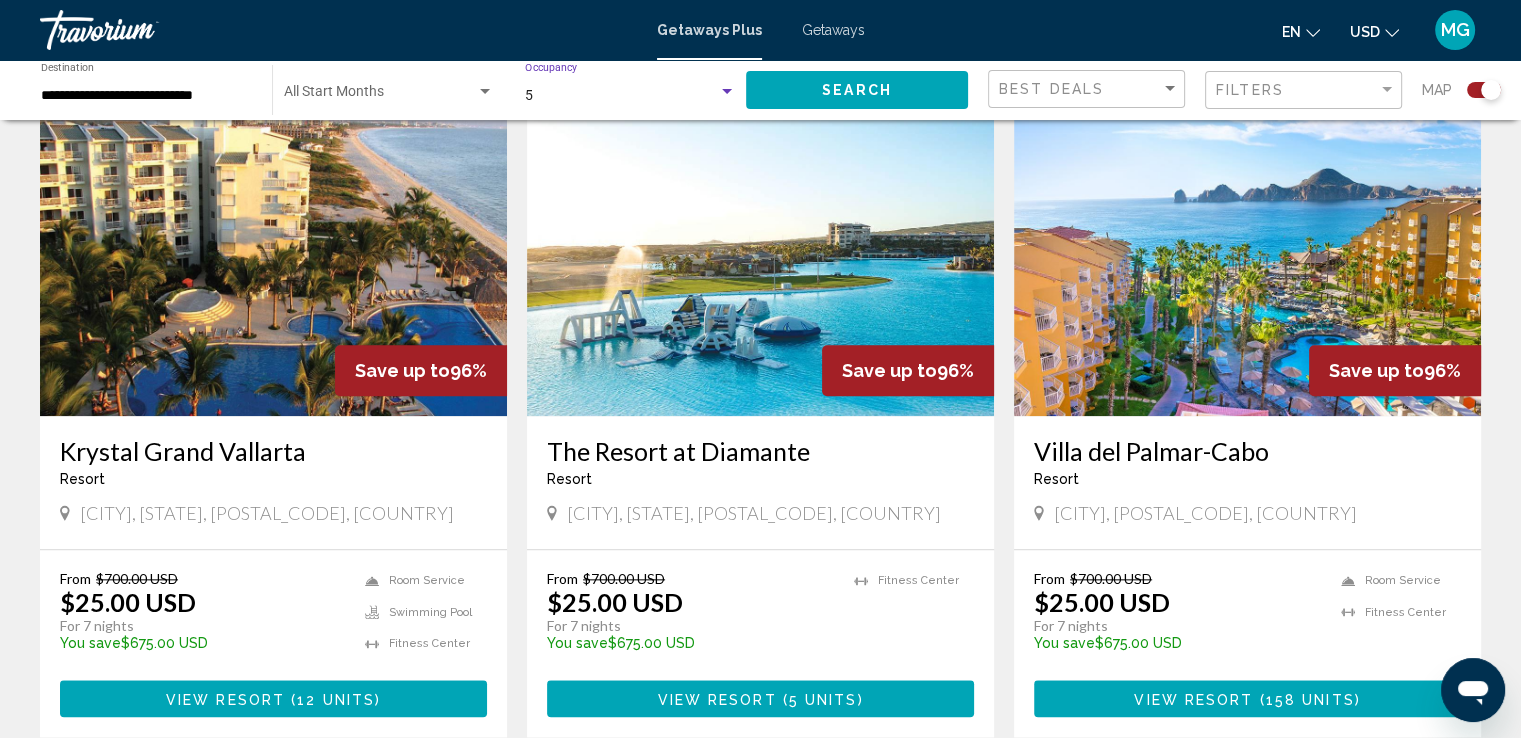 scroll, scrollTop: 2066, scrollLeft: 0, axis: vertical 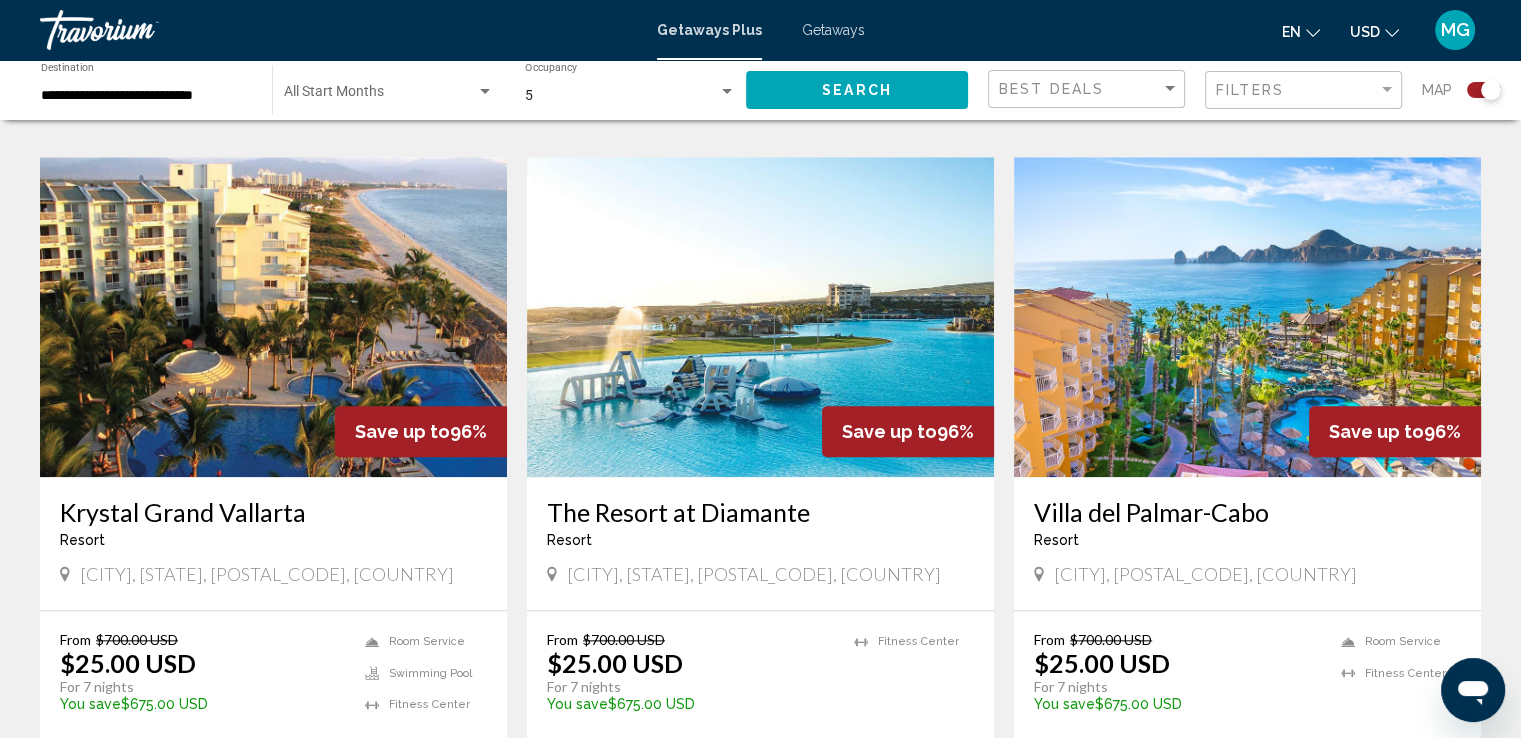 click at bounding box center [1247, 317] 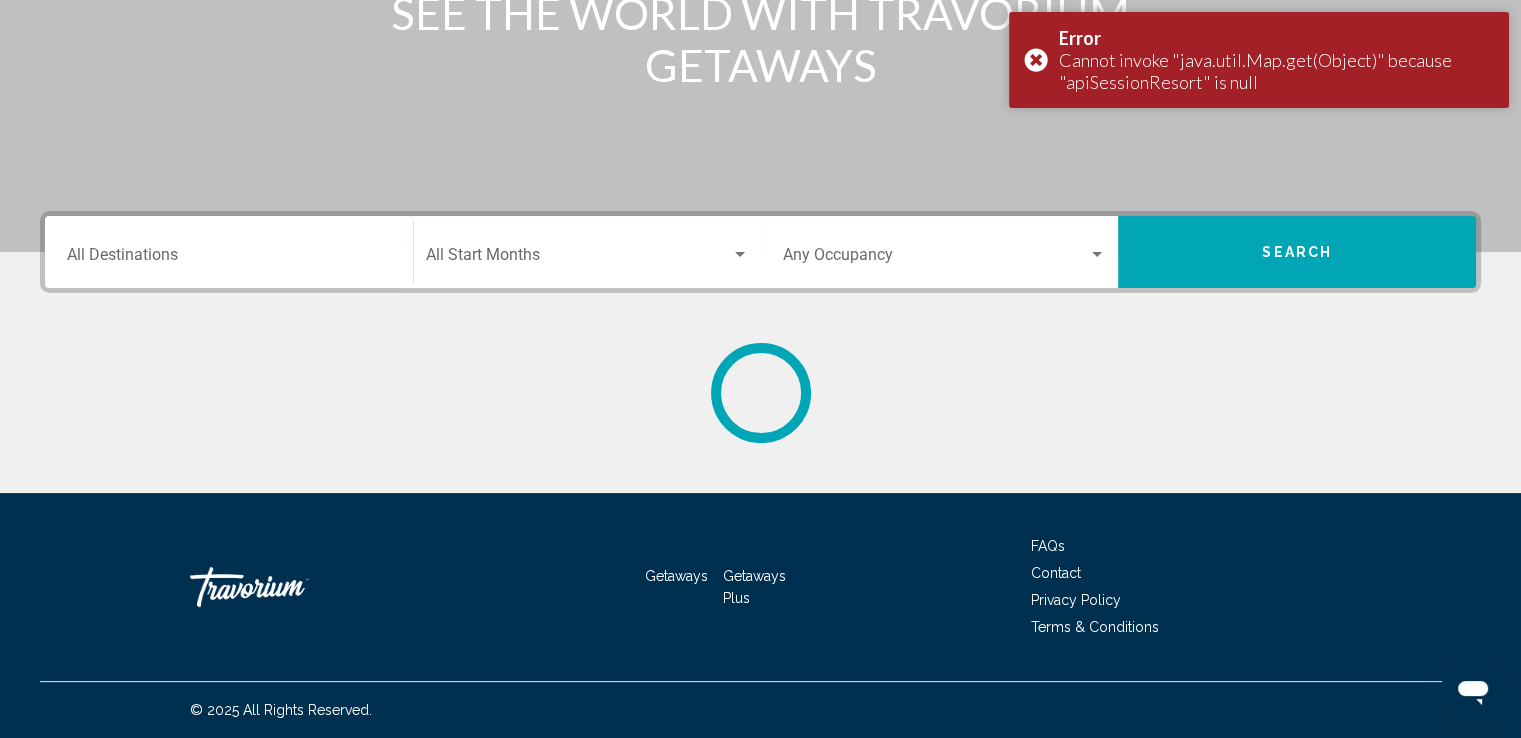 scroll, scrollTop: 0, scrollLeft: 0, axis: both 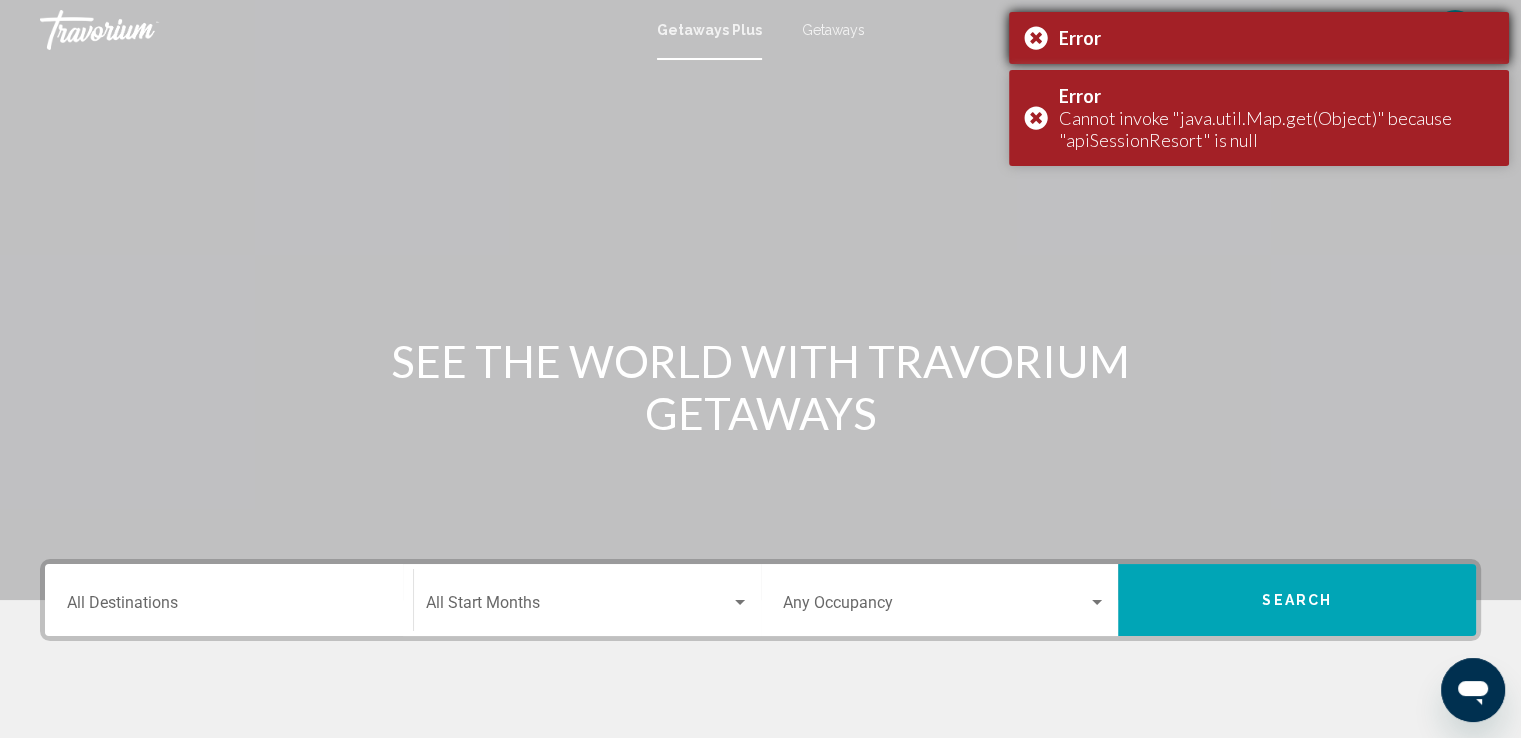 click on "Error" at bounding box center [1259, 38] 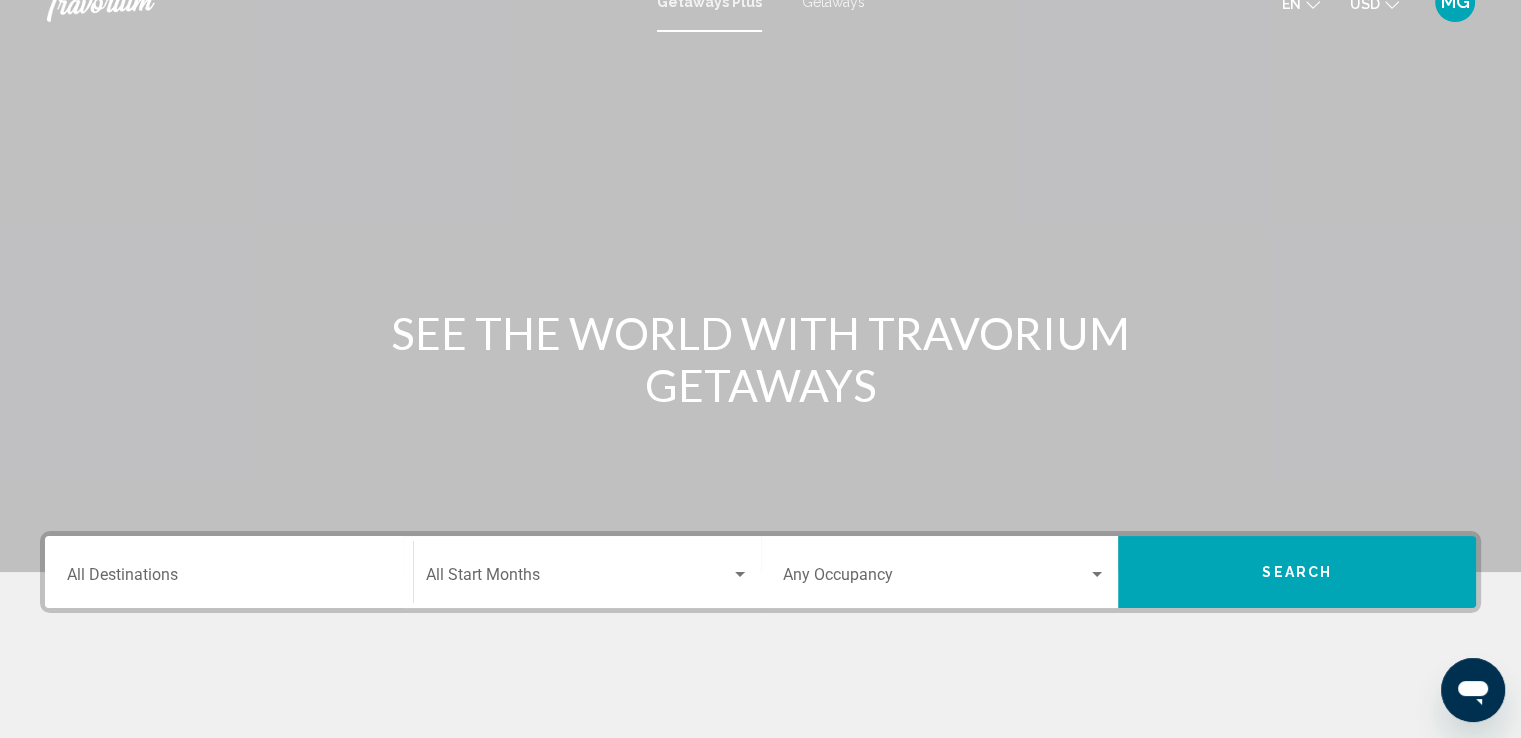 scroll, scrollTop: 0, scrollLeft: 0, axis: both 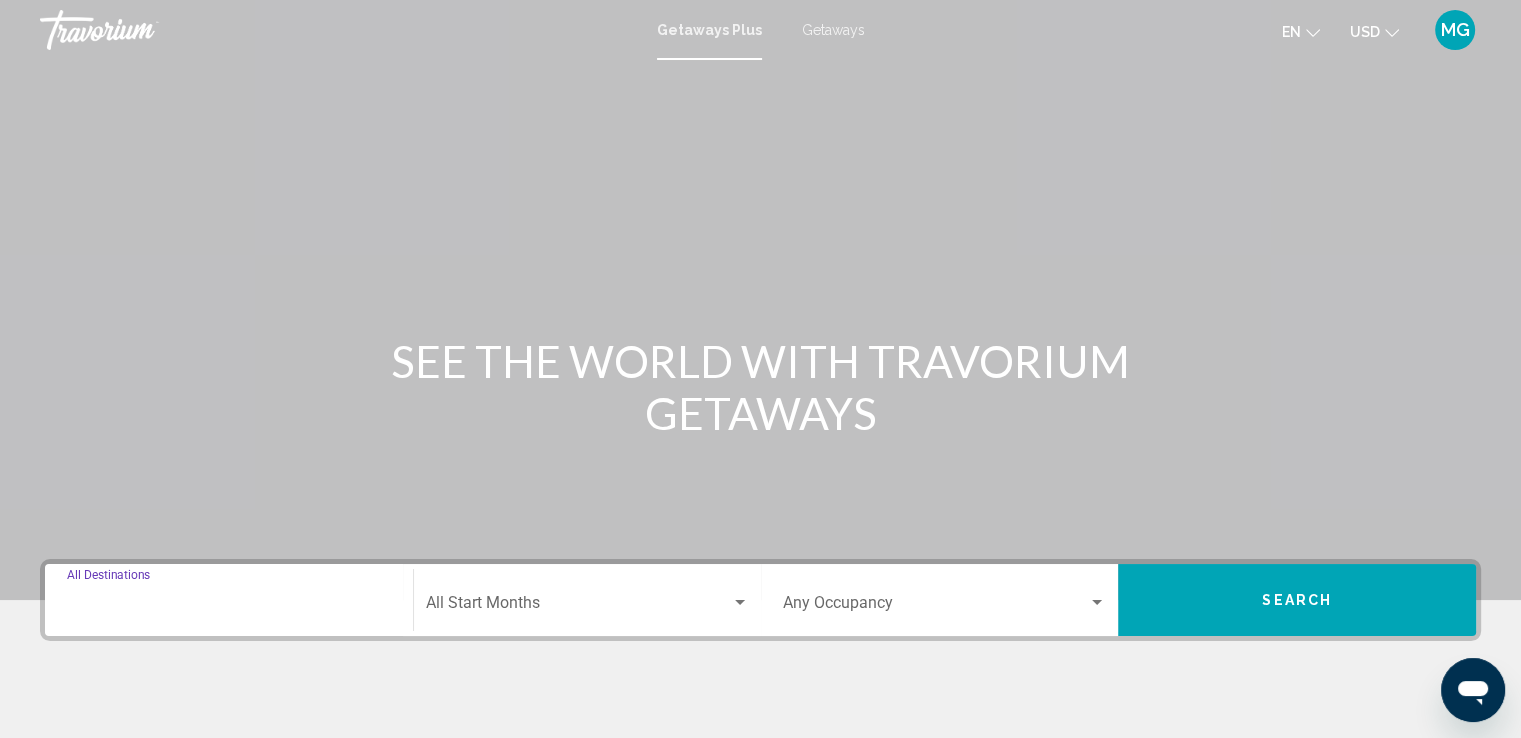 click on "Destination All Destinations" at bounding box center (229, 607) 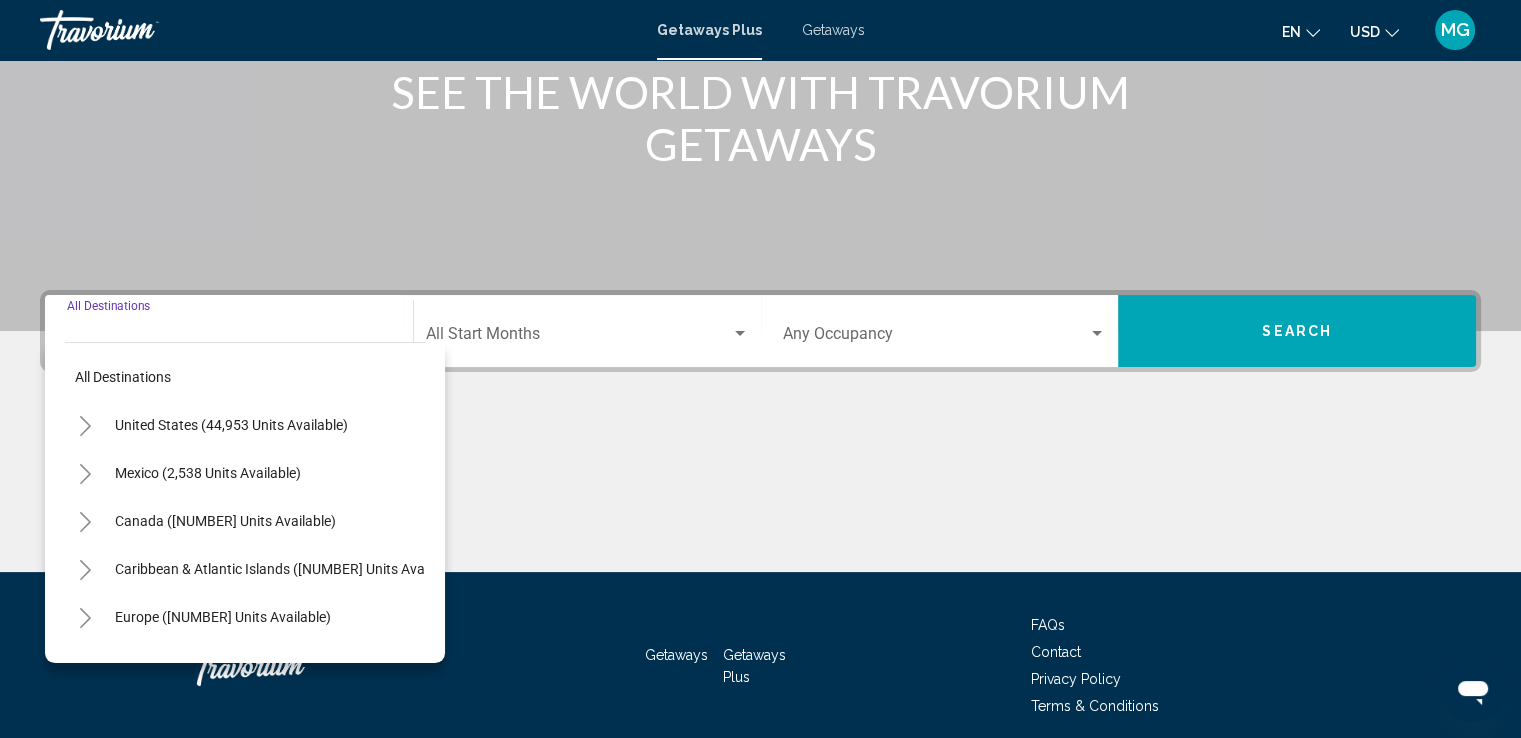 scroll, scrollTop: 348, scrollLeft: 0, axis: vertical 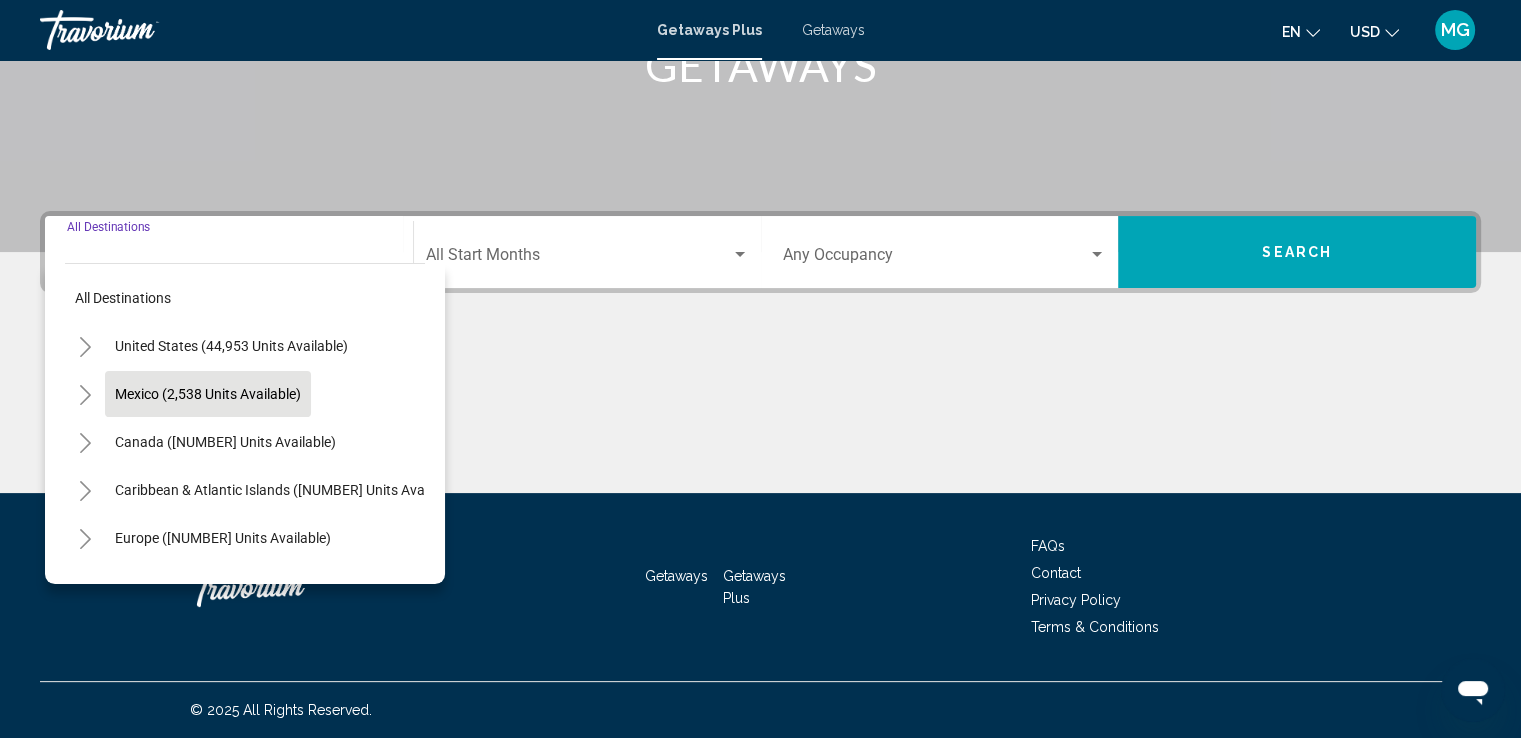click on "Mexico (2,538 units available)" at bounding box center [225, 442] 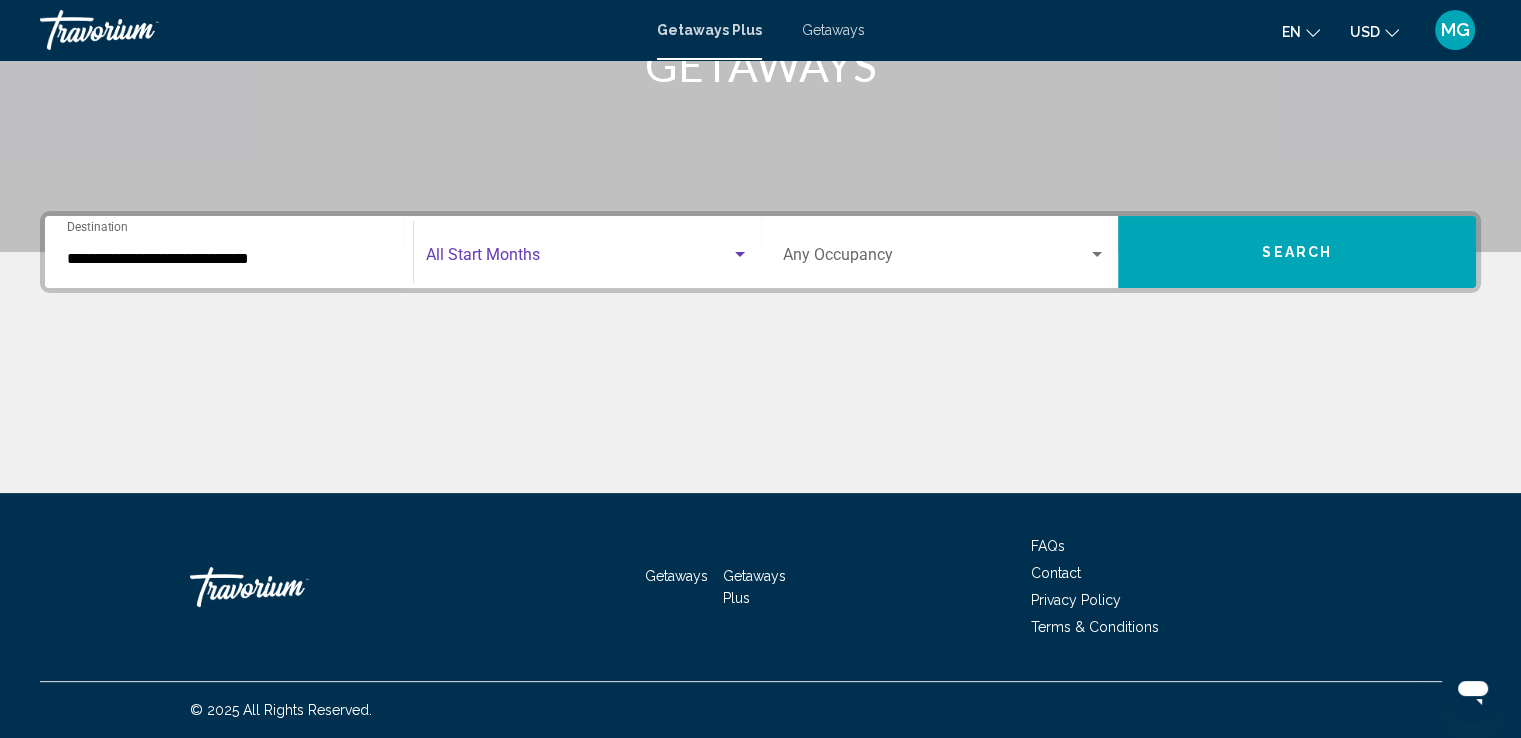 click at bounding box center (740, 255) 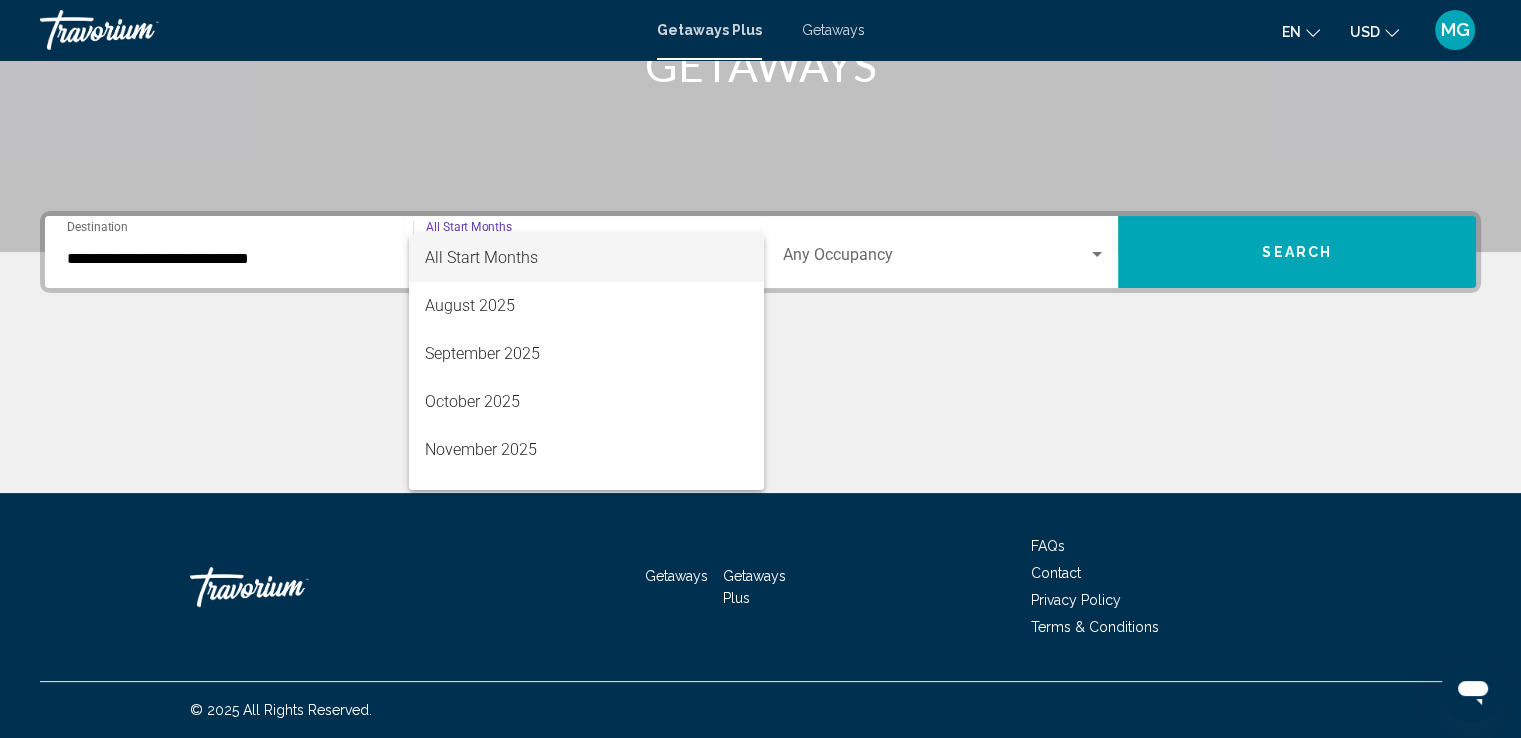 click at bounding box center (760, 369) 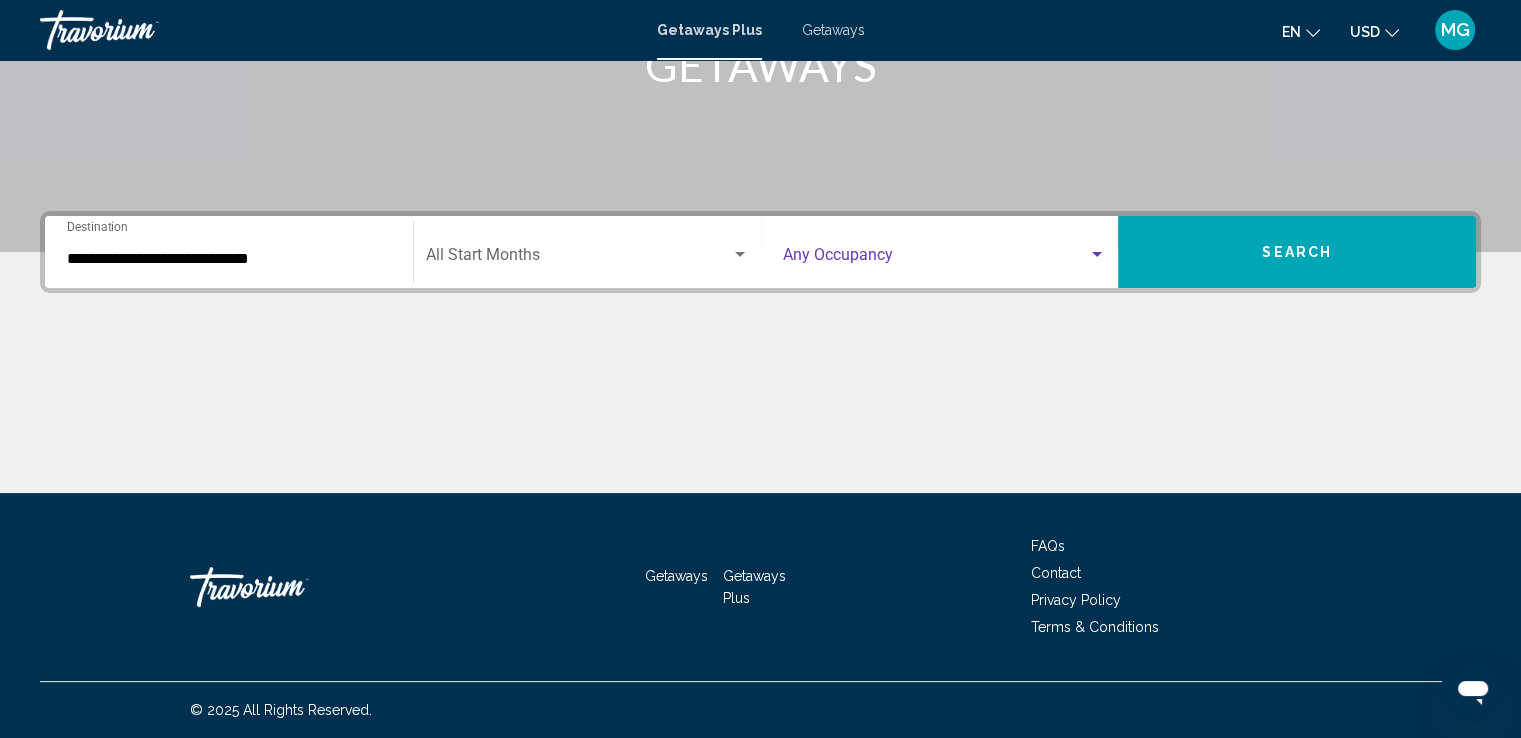 click at bounding box center [1097, 255] 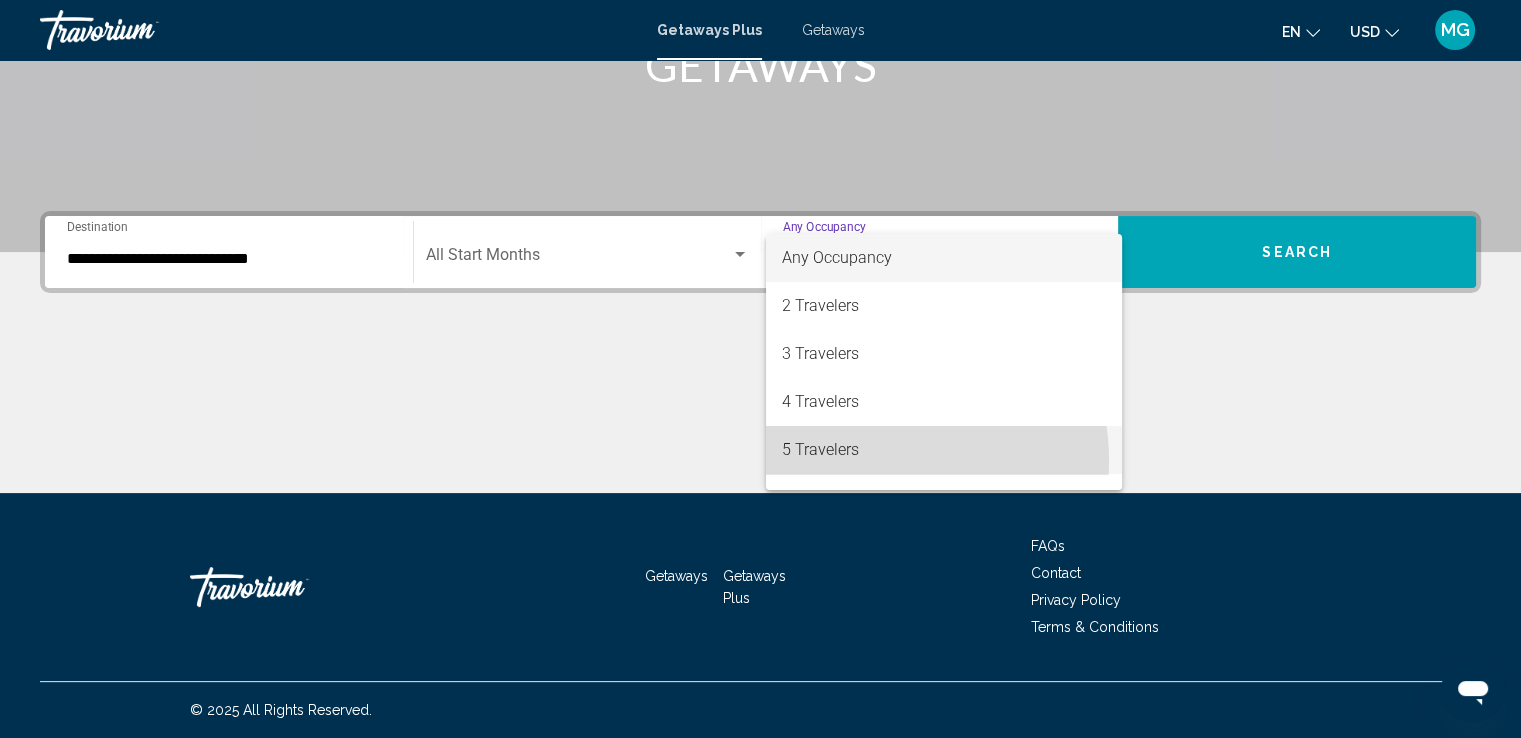 click on "5 Travelers" at bounding box center (944, 450) 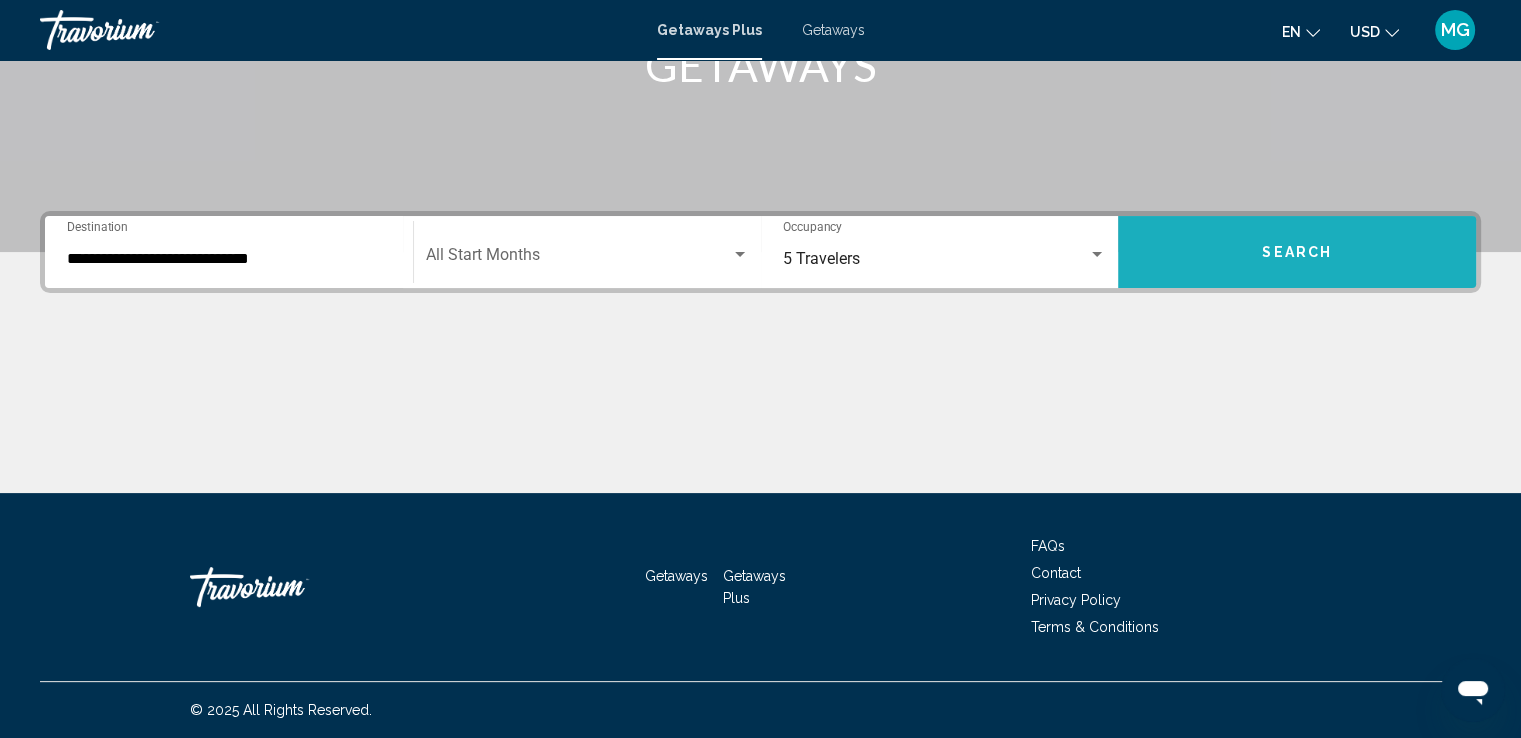 click on "Search" at bounding box center (1297, 253) 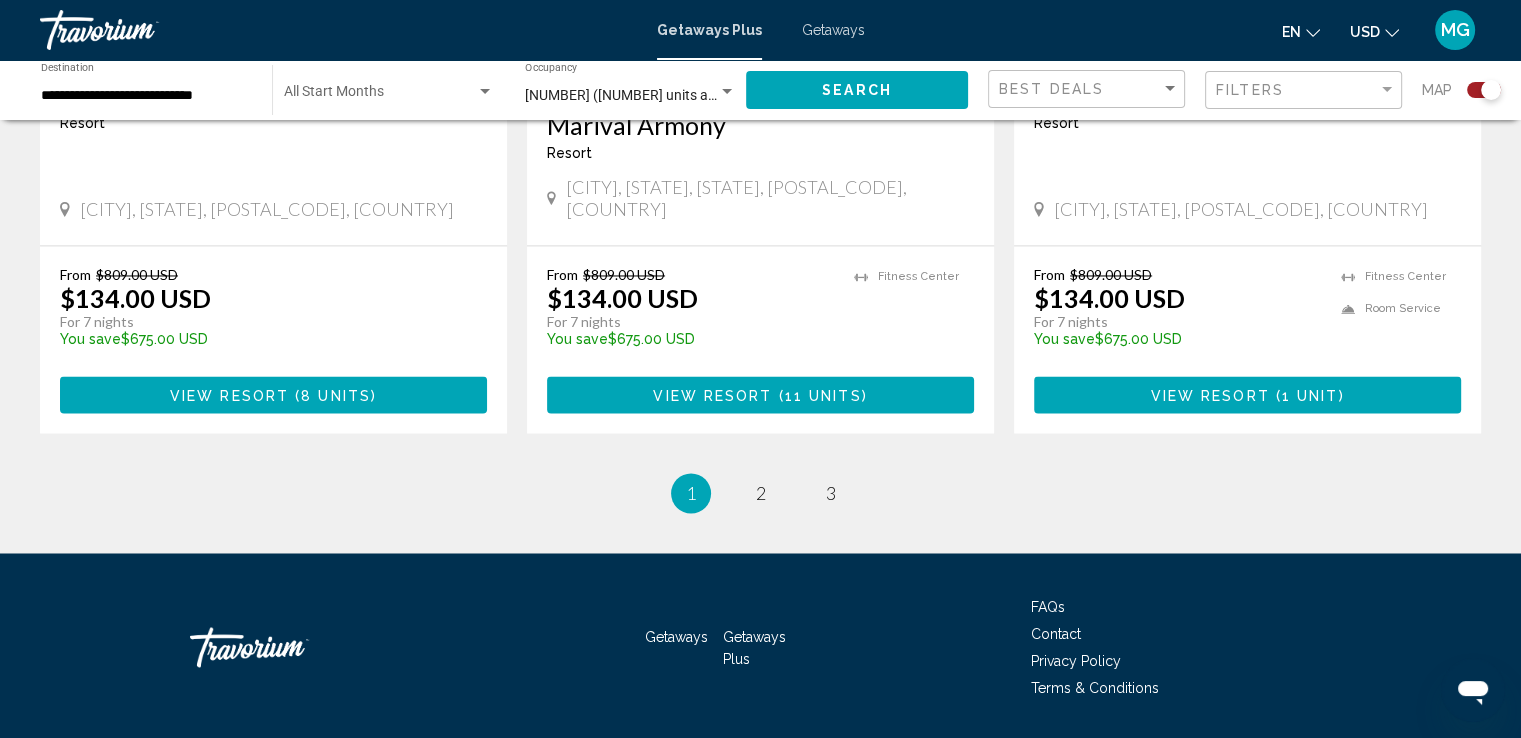 scroll, scrollTop: 3220, scrollLeft: 0, axis: vertical 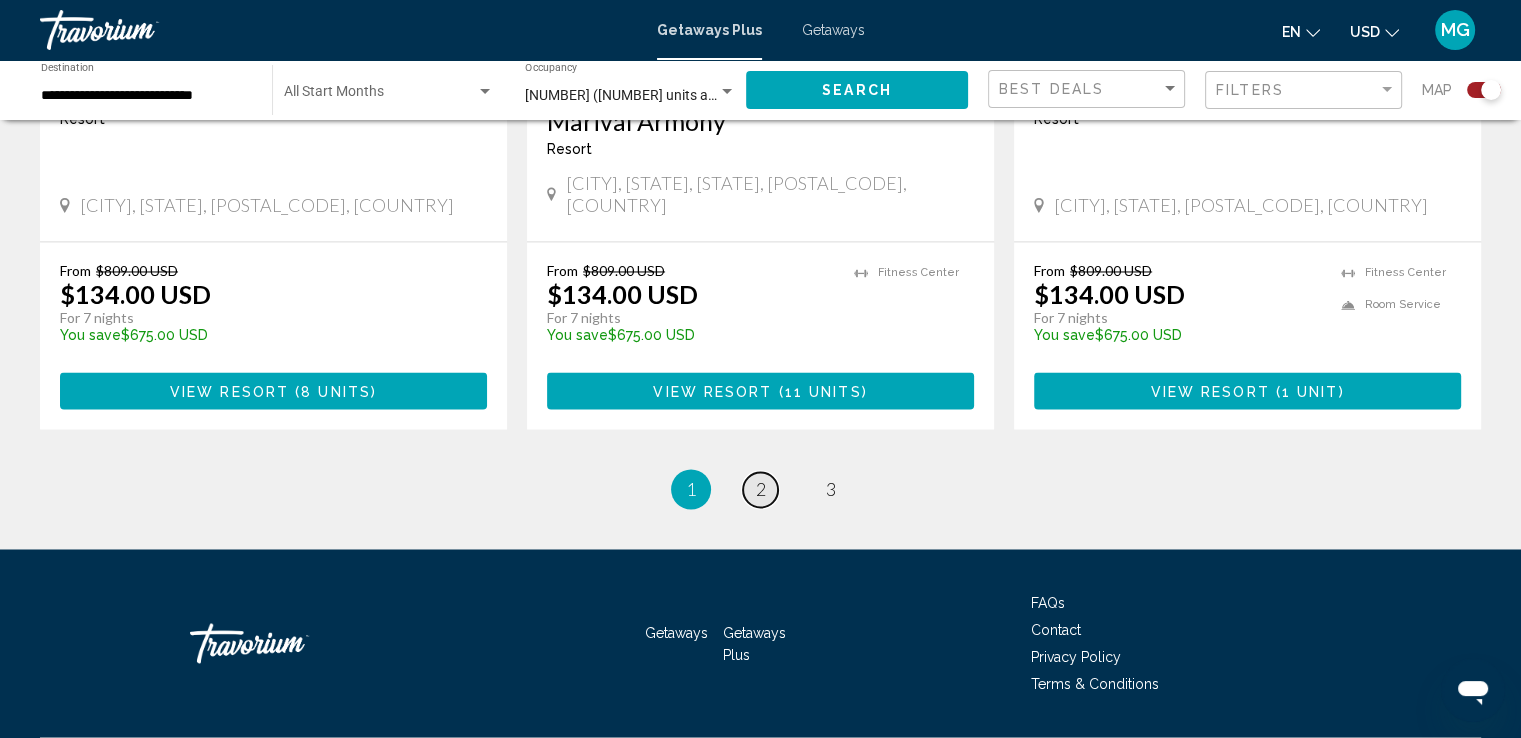 click on "2" at bounding box center (761, 489) 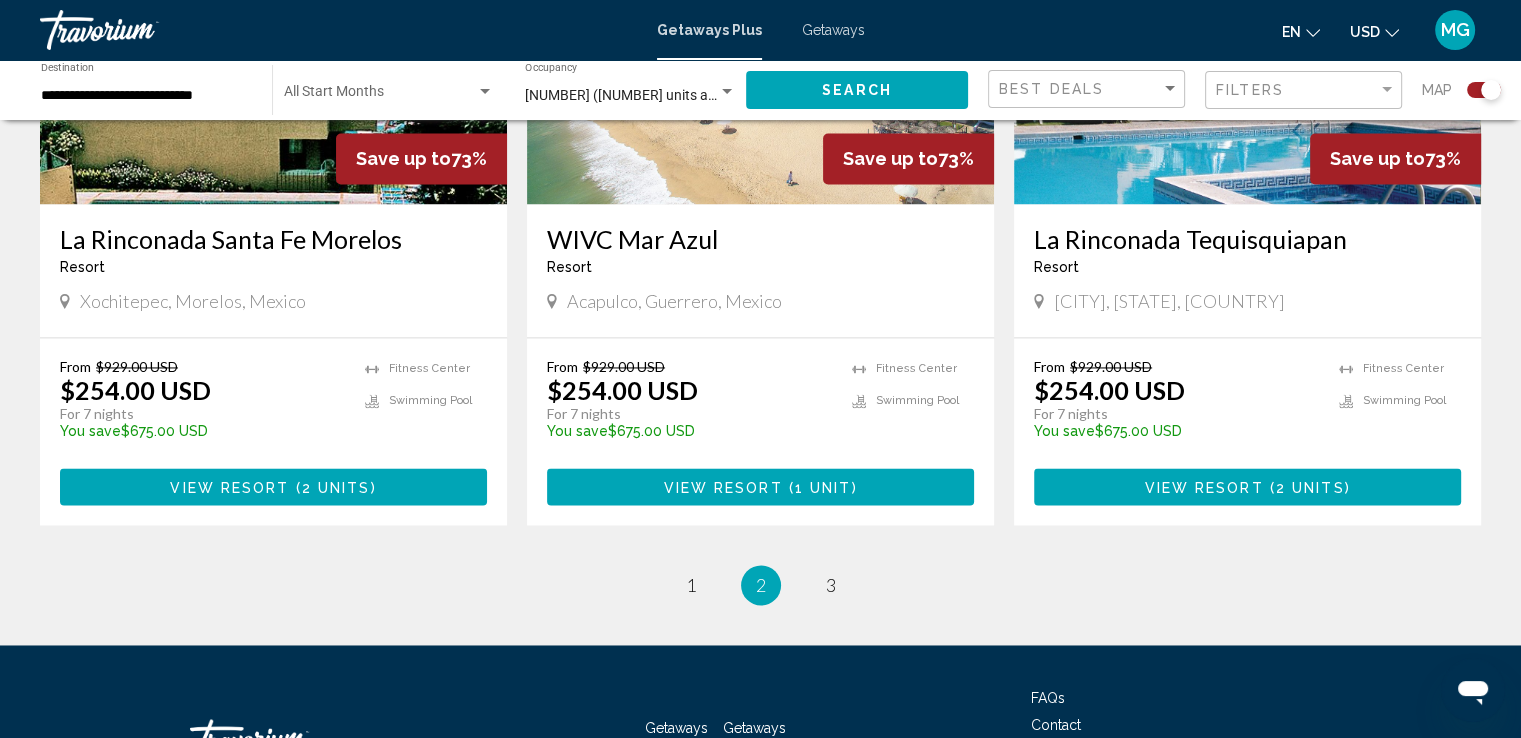 scroll, scrollTop: 3023, scrollLeft: 0, axis: vertical 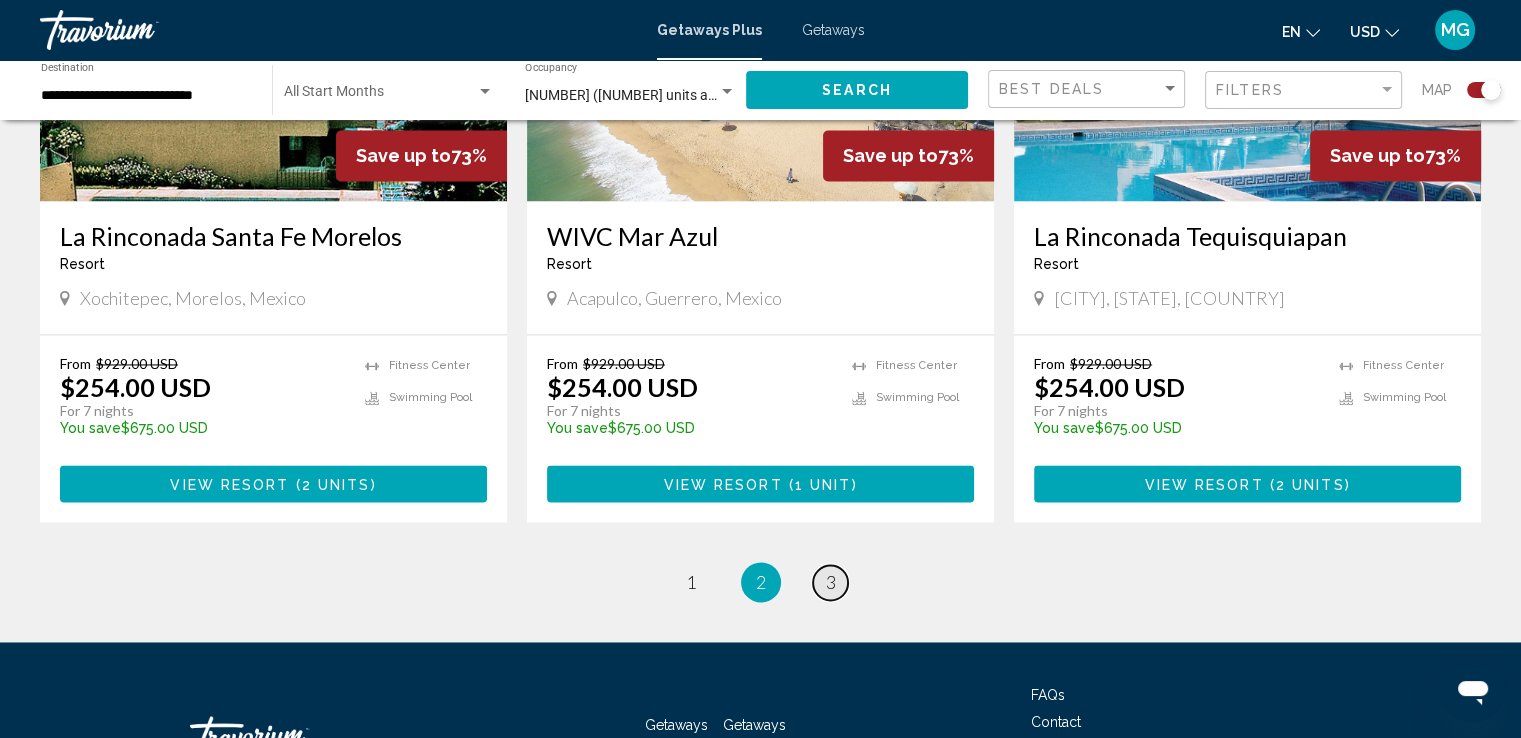 click on "3" at bounding box center (831, 582) 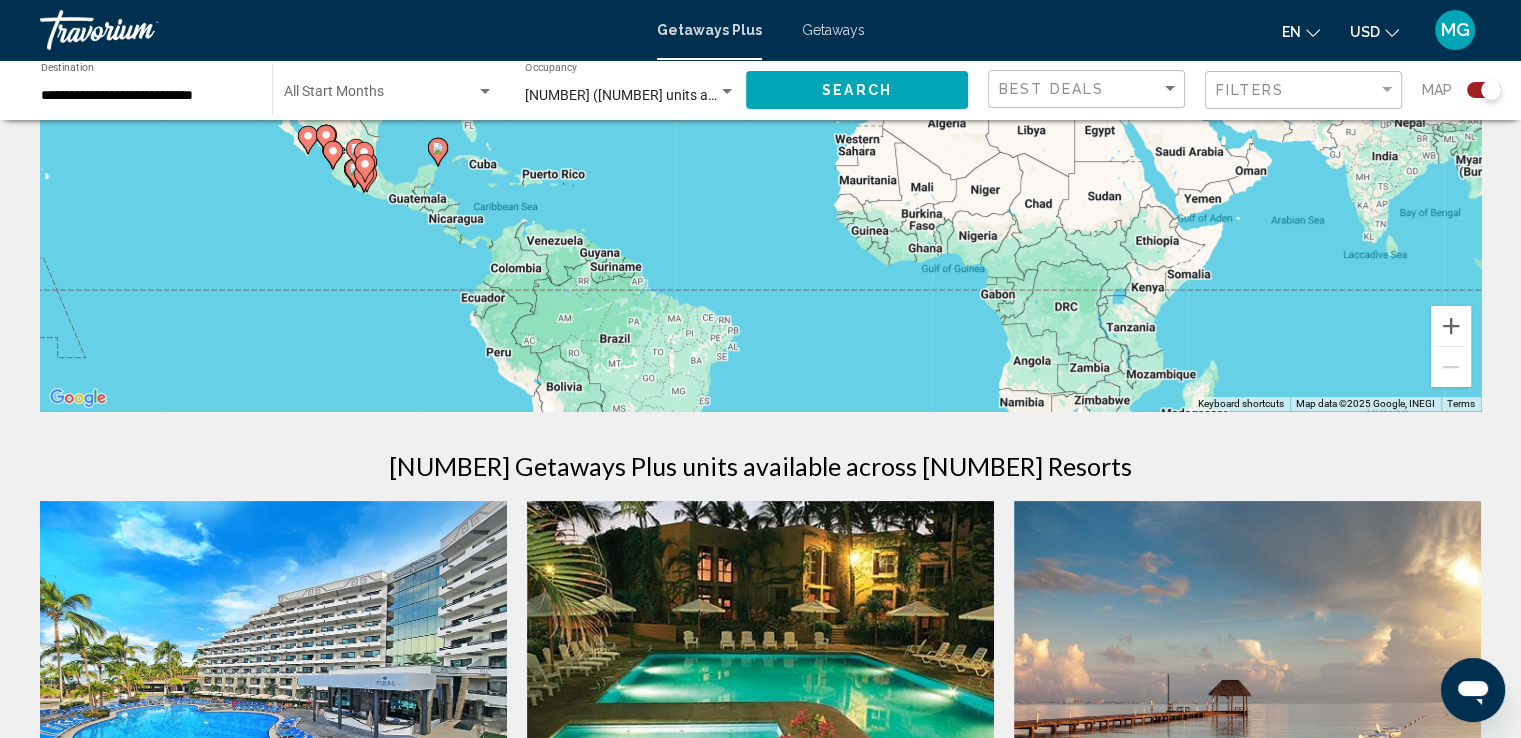 scroll, scrollTop: 0, scrollLeft: 0, axis: both 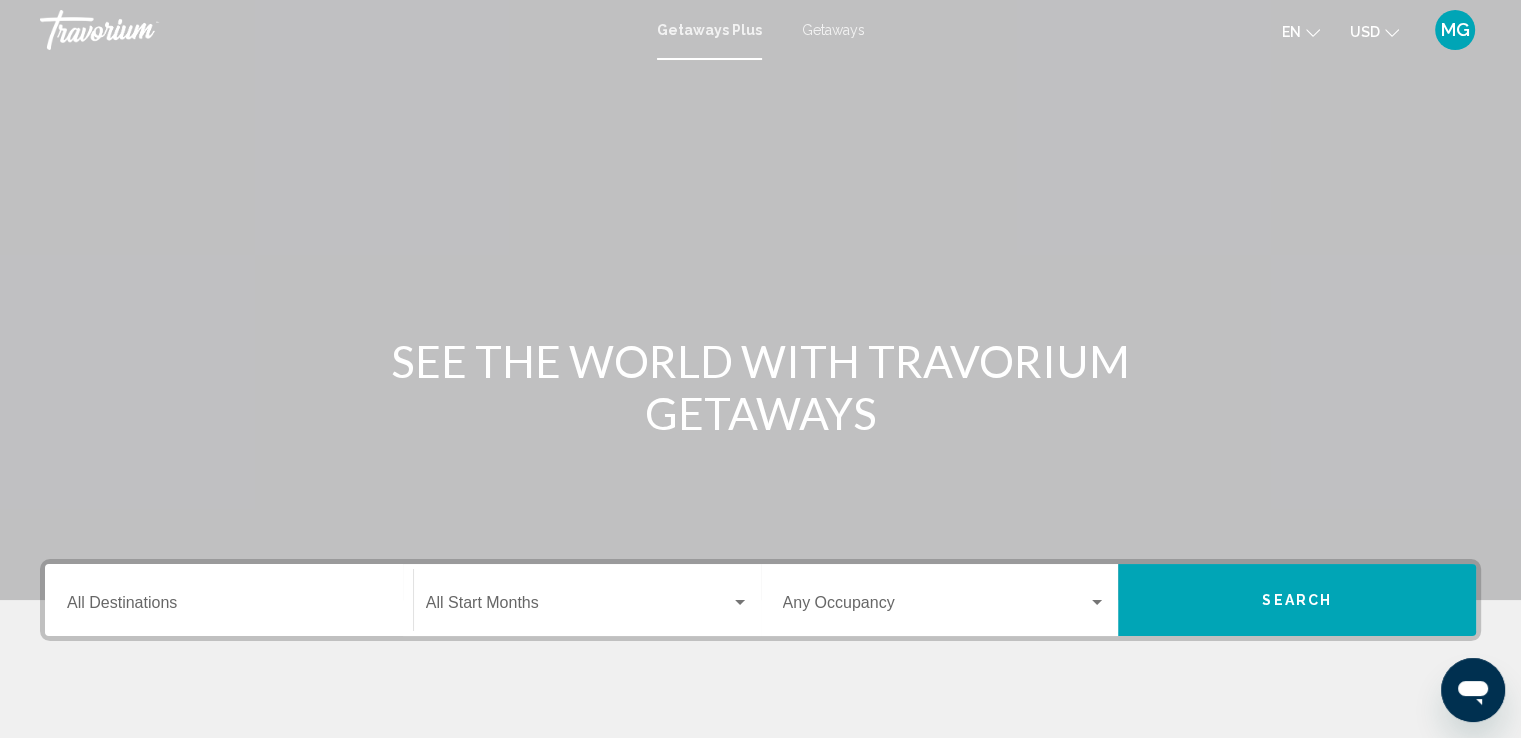 click on "Search" at bounding box center (1297, 600) 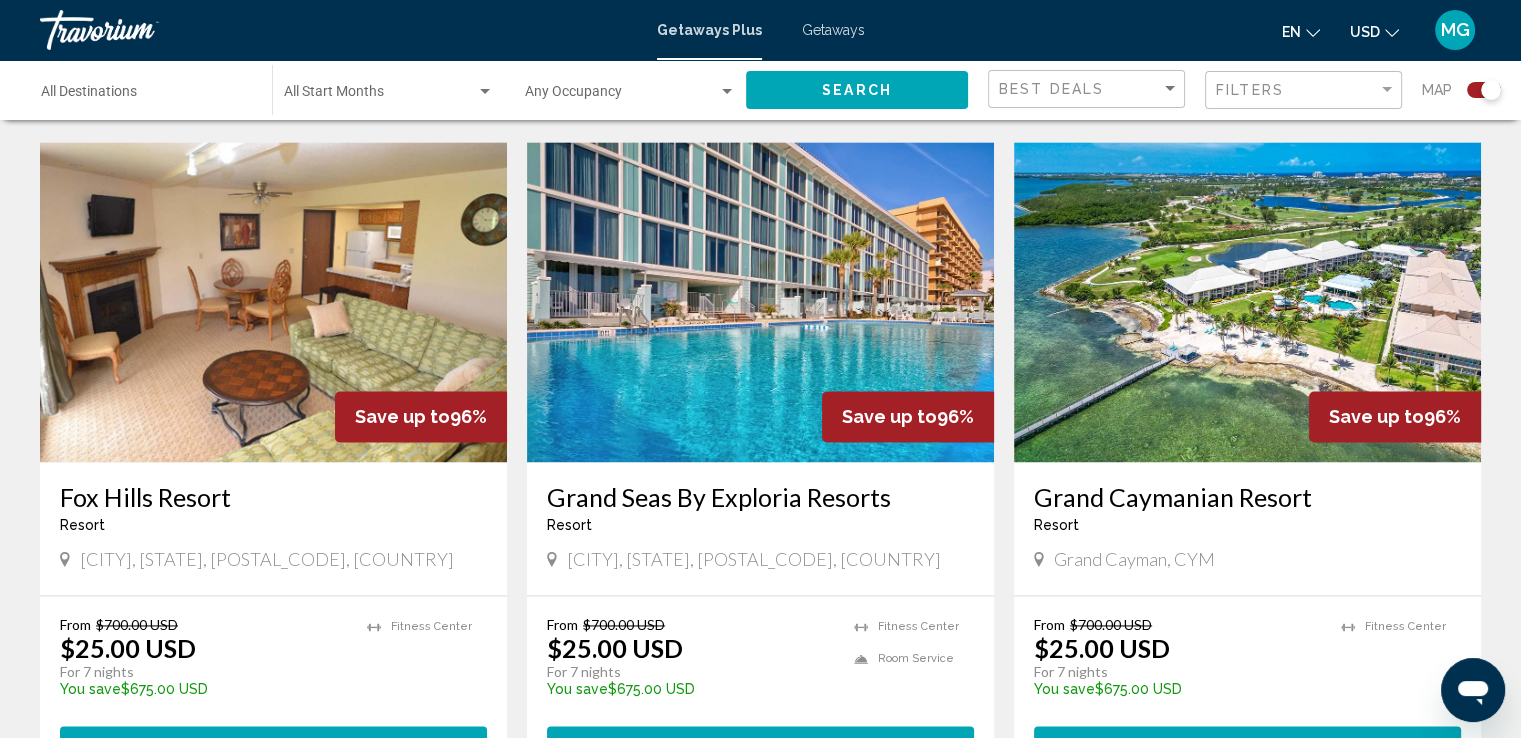 scroll, scrollTop: 2781, scrollLeft: 0, axis: vertical 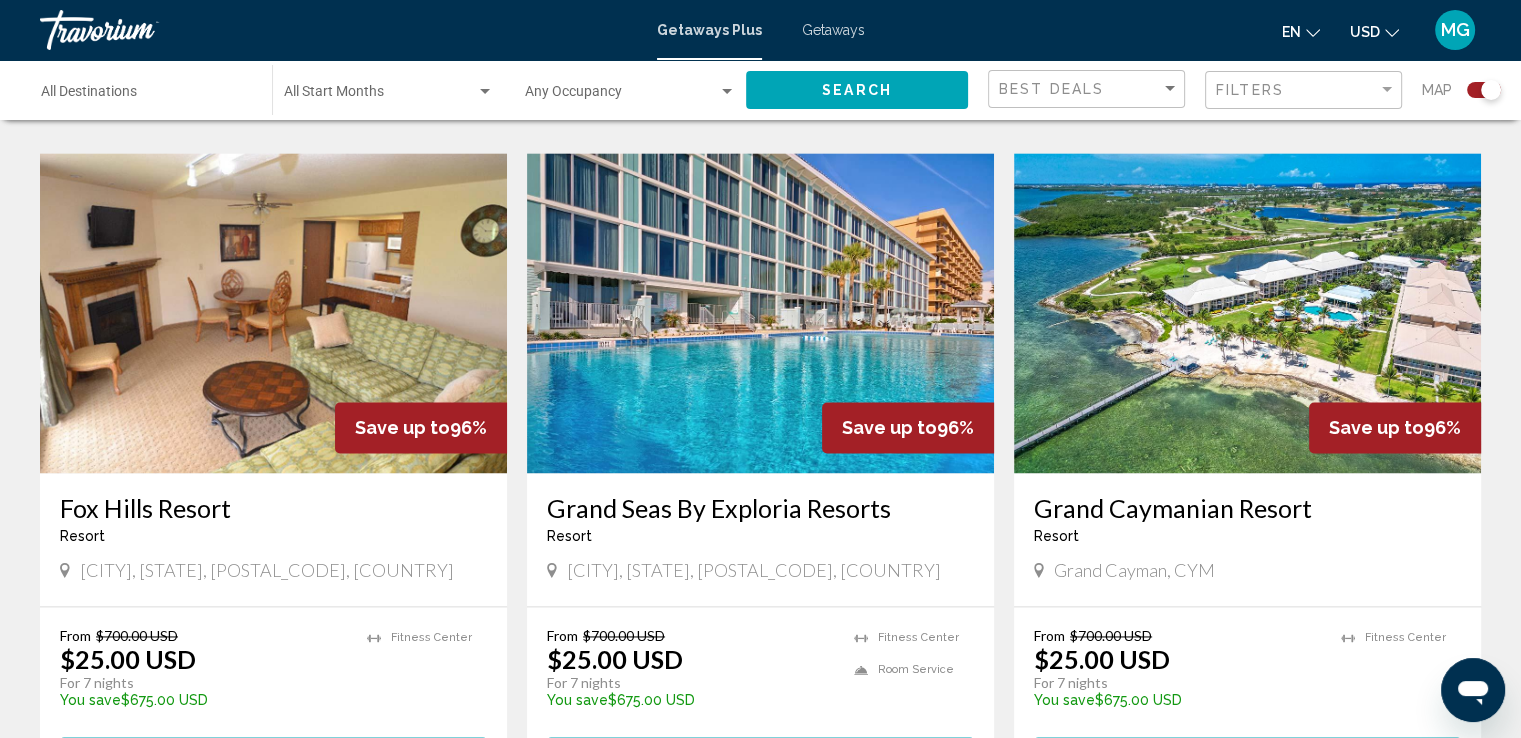 click at bounding box center (1247, 313) 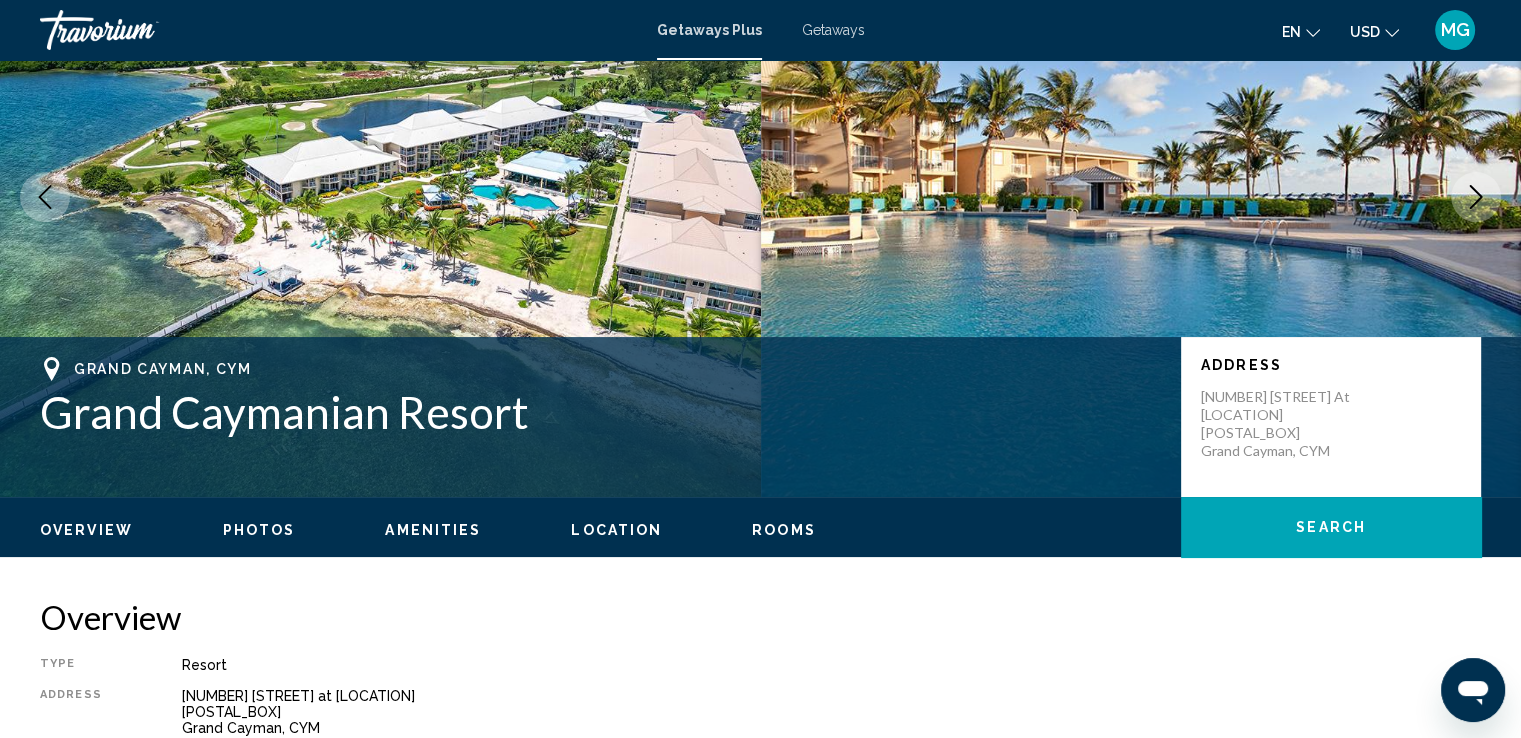 scroll, scrollTop: 0, scrollLeft: 0, axis: both 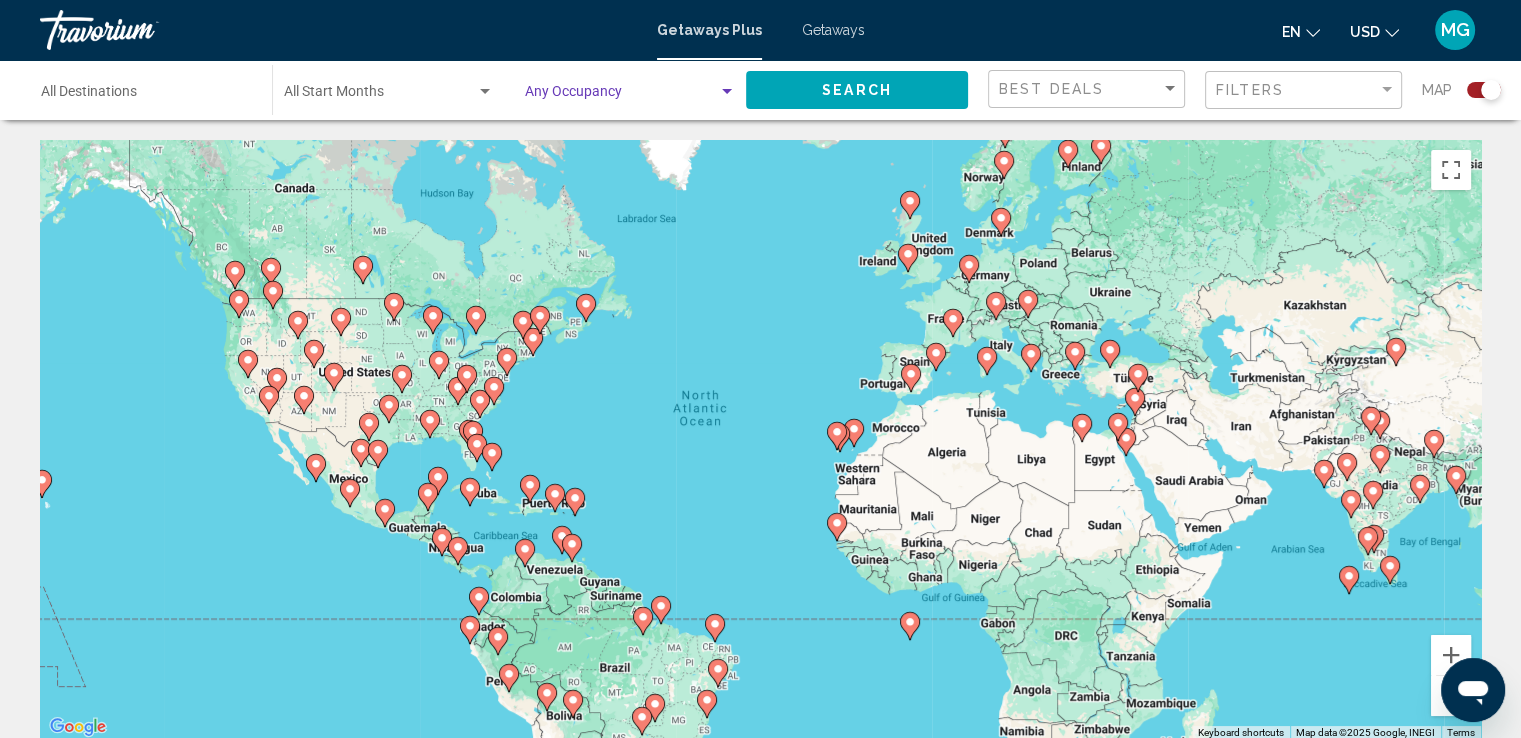 click at bounding box center [727, 91] 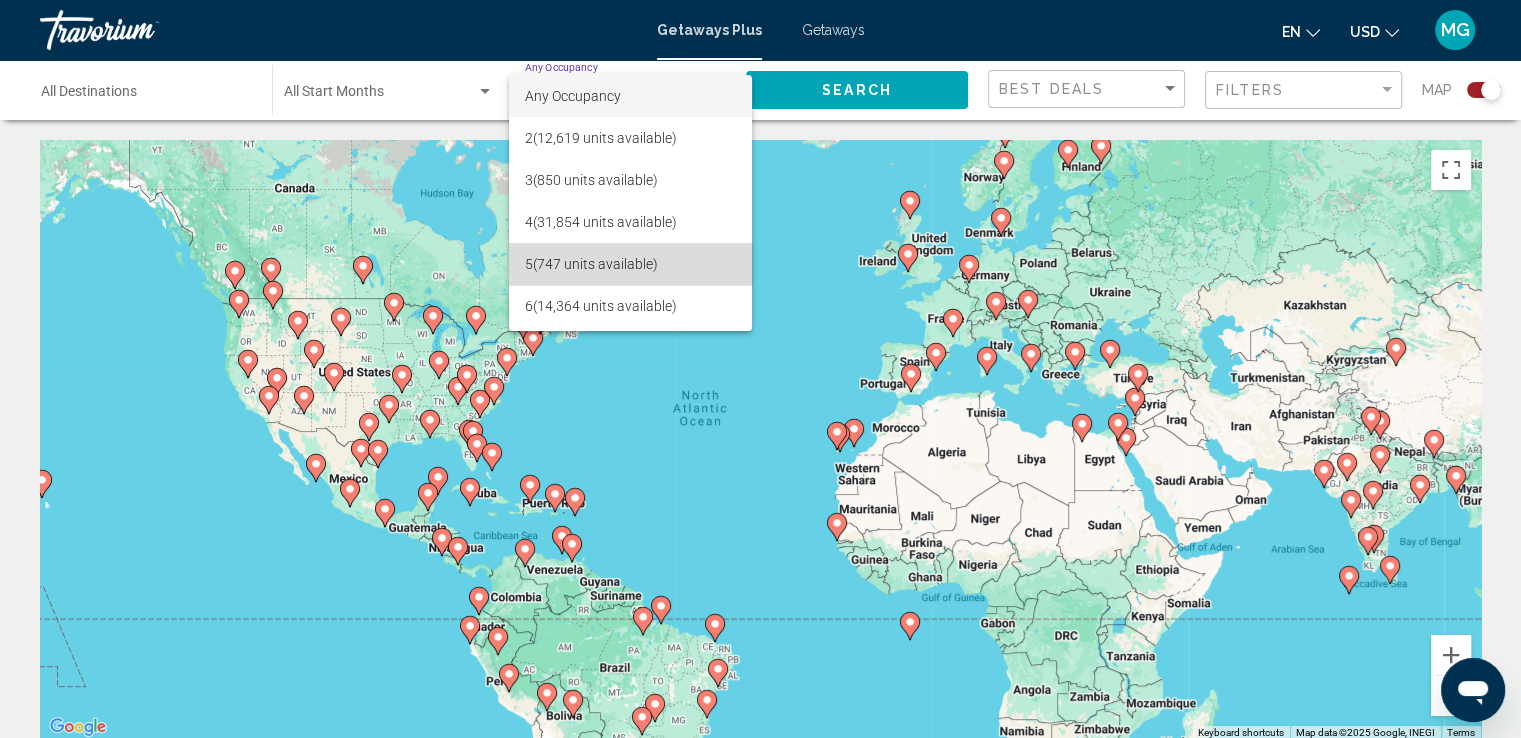 click on "5  (747 units available)" at bounding box center [630, 264] 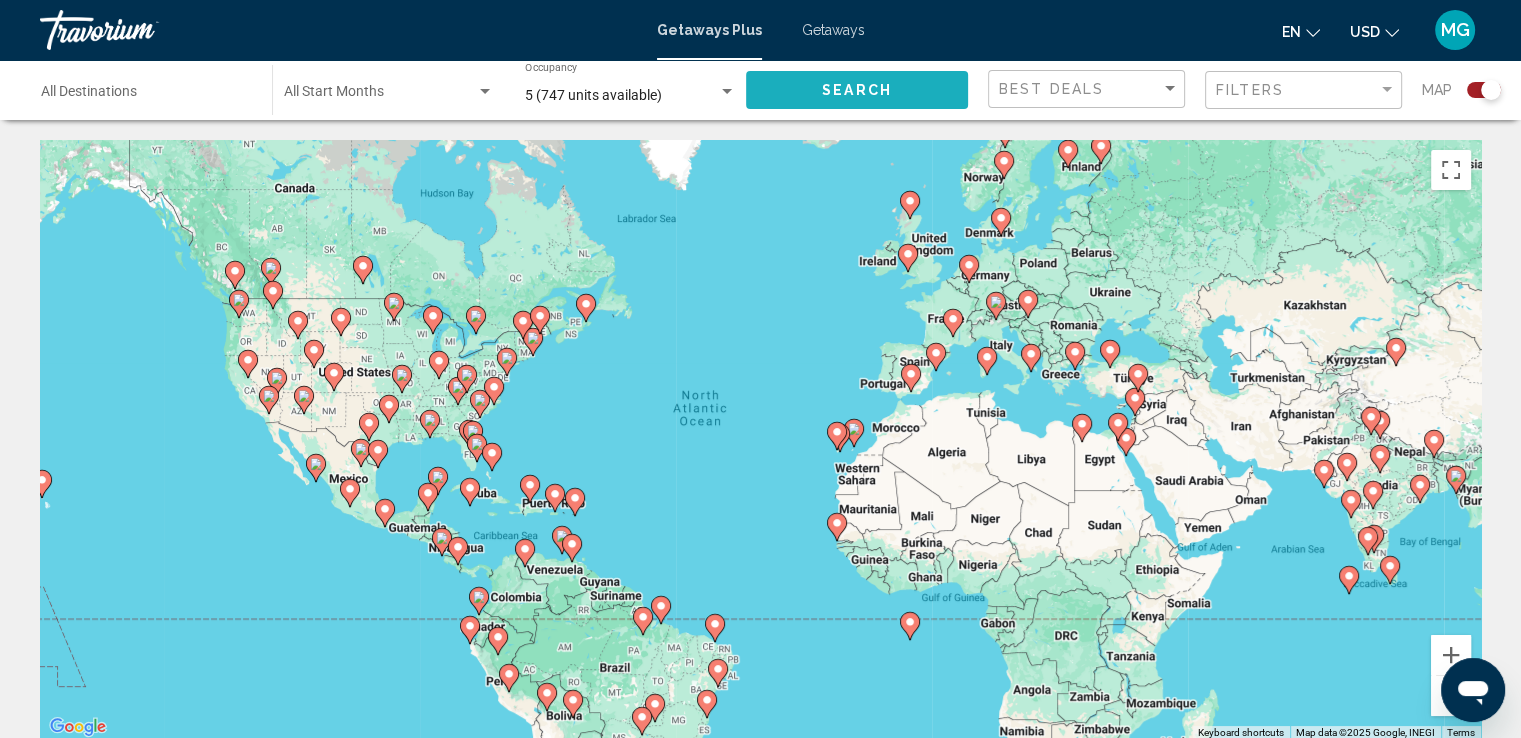 click on "Search" 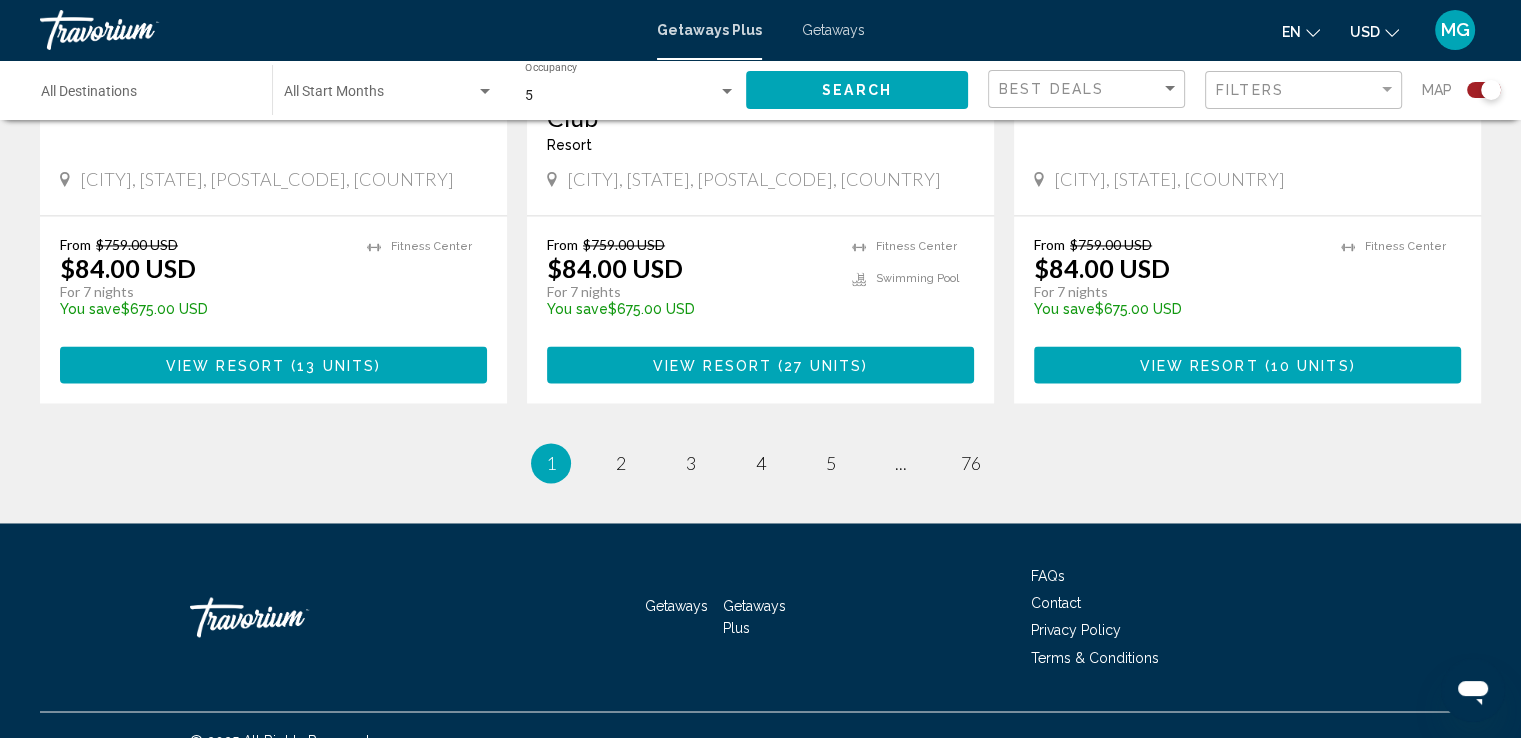 scroll, scrollTop: 3149, scrollLeft: 0, axis: vertical 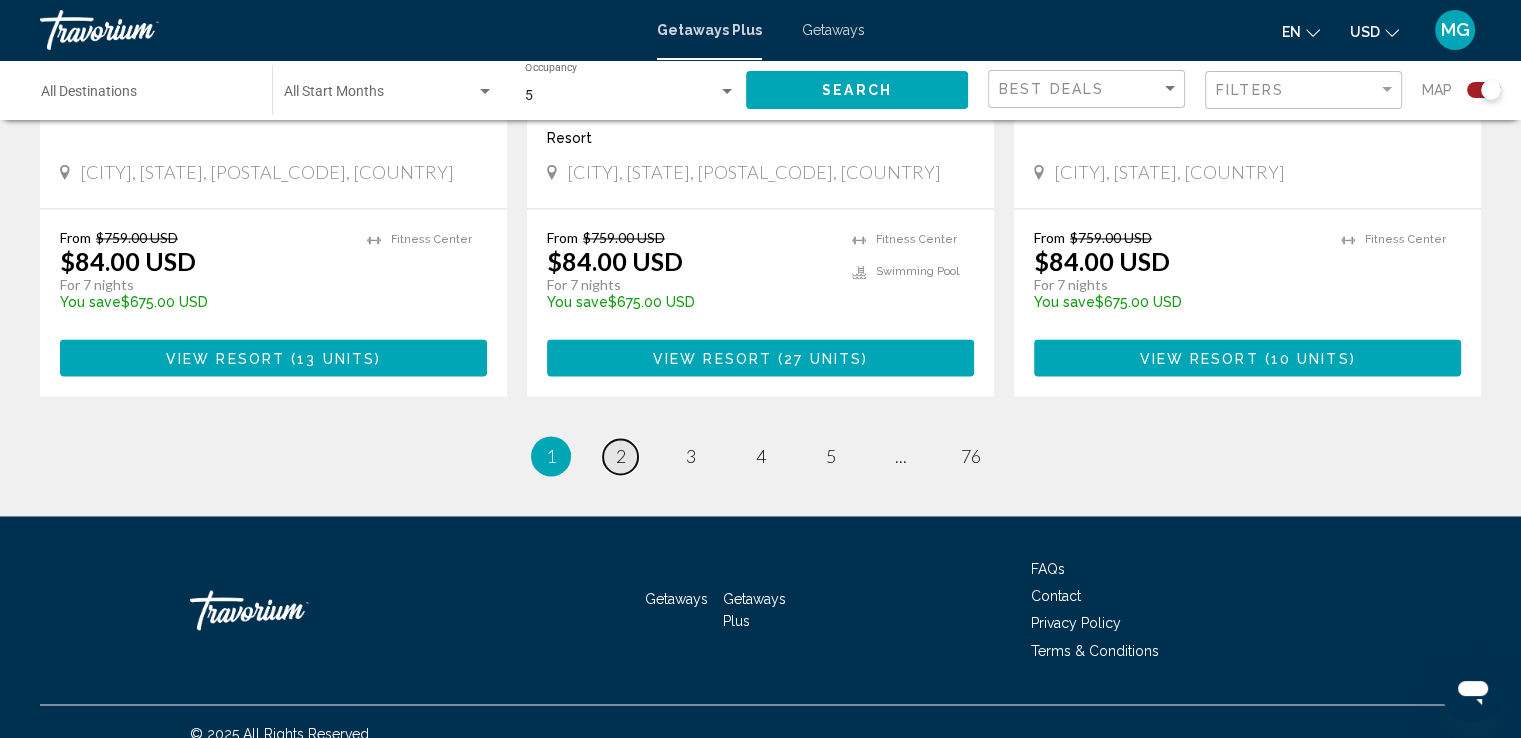 click on "2" at bounding box center (621, 456) 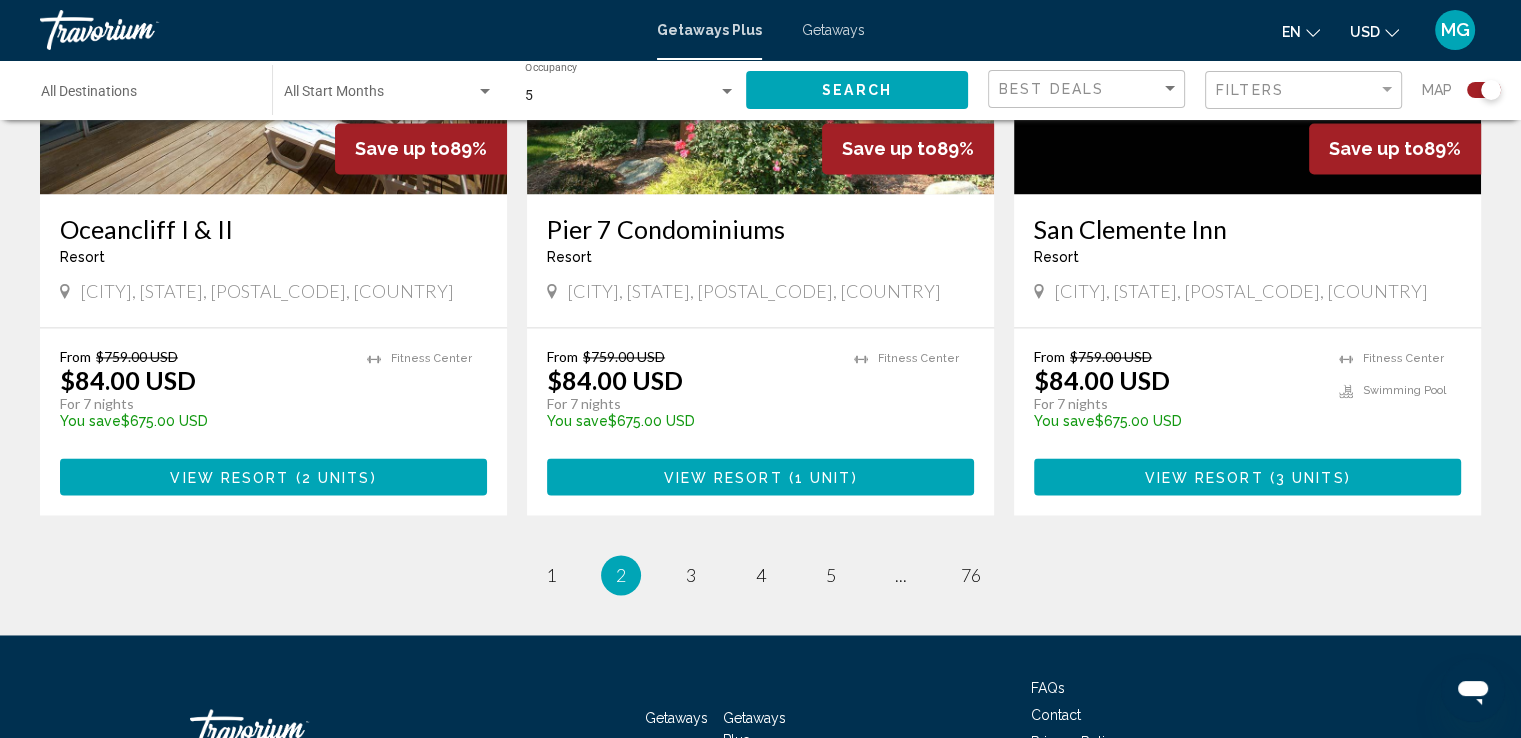 scroll, scrollTop: 3019, scrollLeft: 0, axis: vertical 